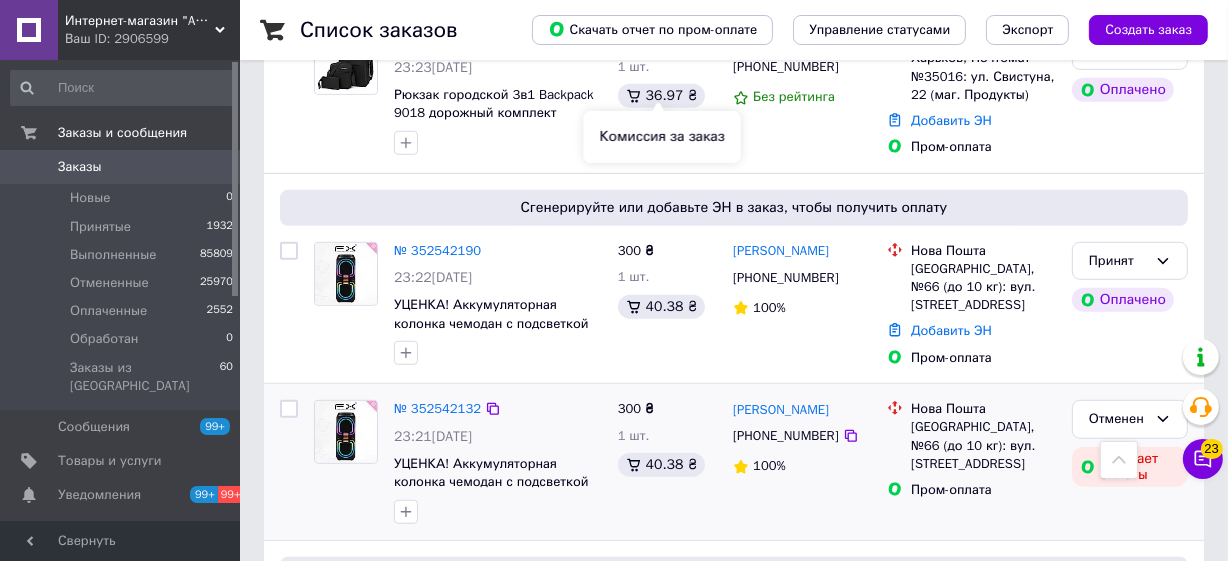 scroll, scrollTop: 1211, scrollLeft: 0, axis: vertical 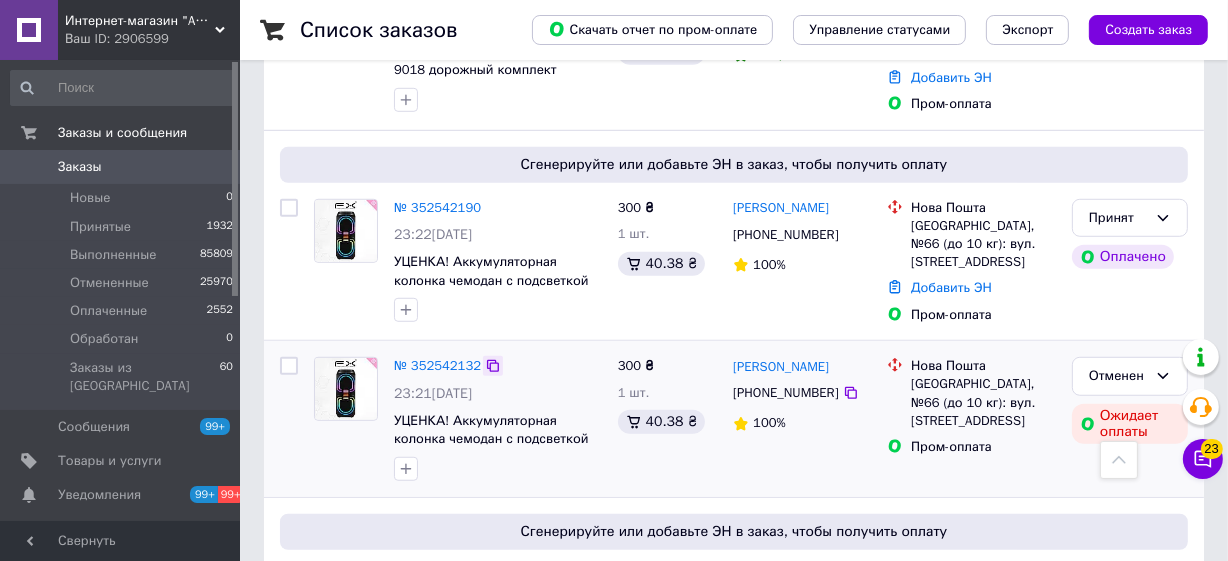 click 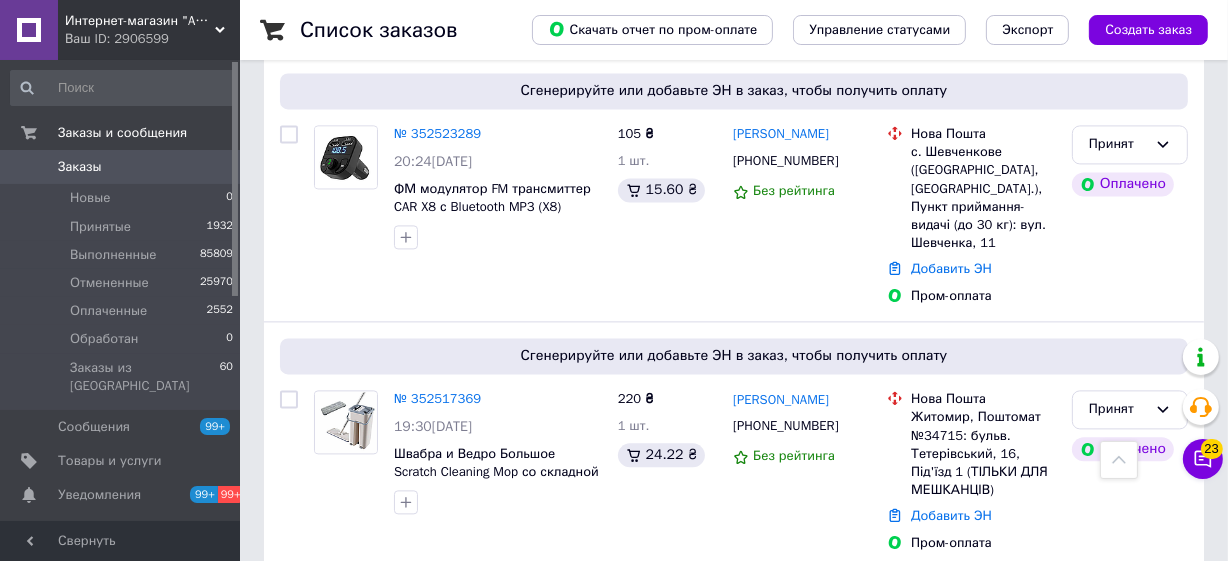 scroll, scrollTop: 3900, scrollLeft: 0, axis: vertical 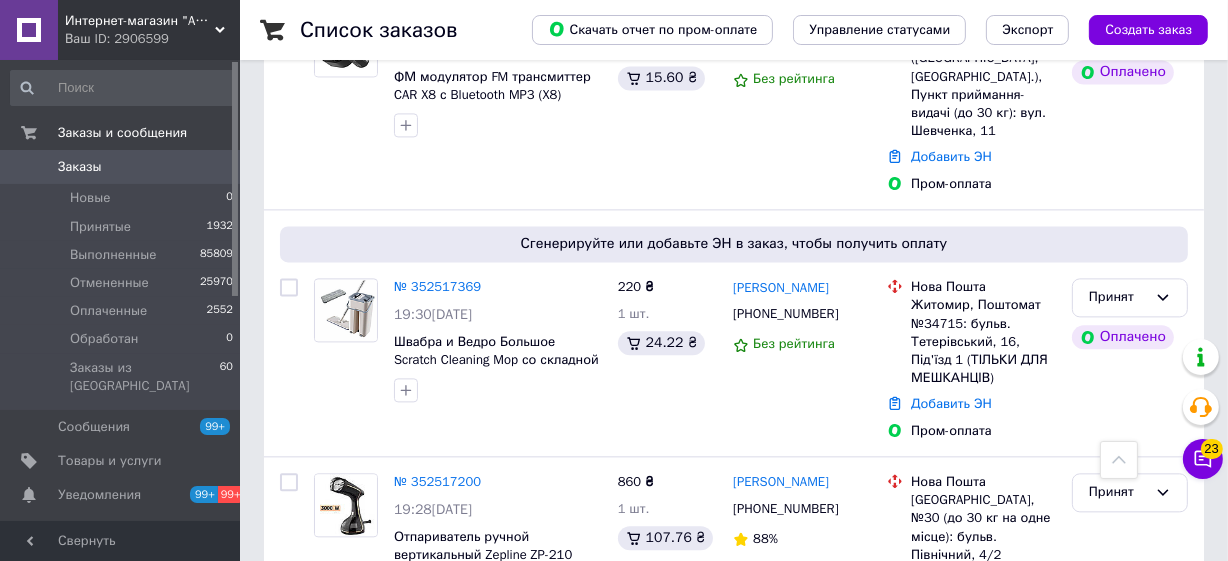 click on "2" at bounding box center [327, 678] 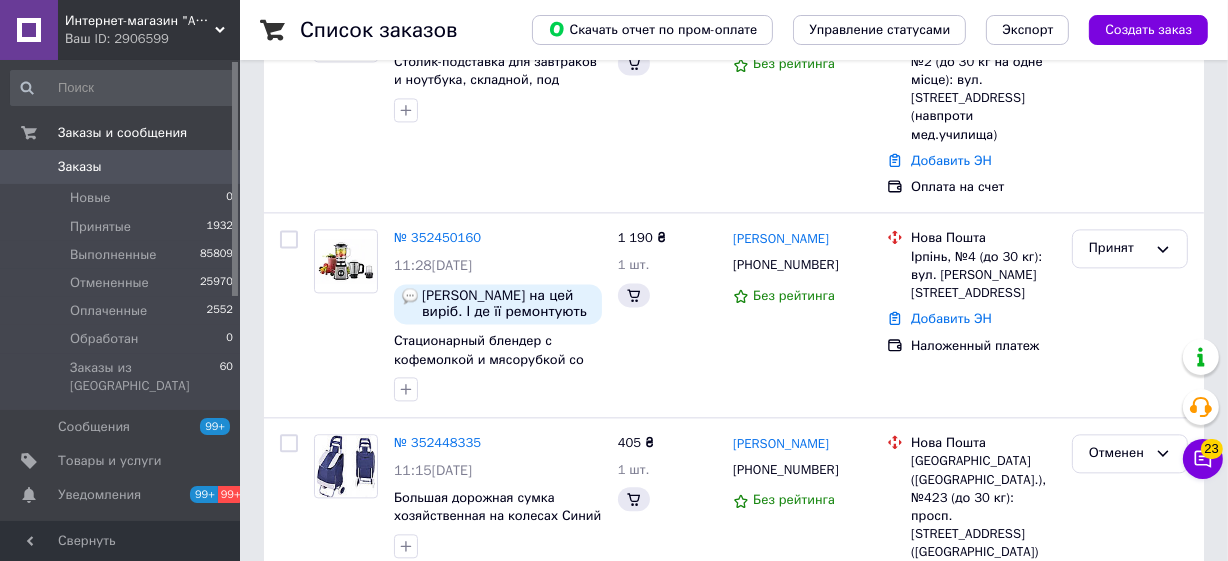 scroll, scrollTop: 0, scrollLeft: 0, axis: both 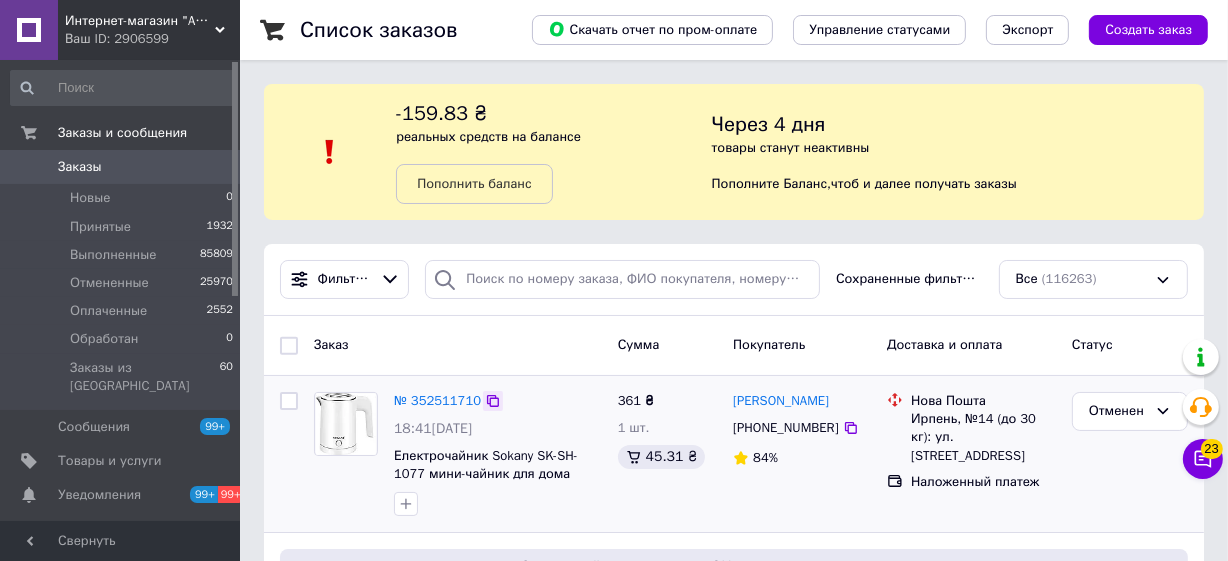 click 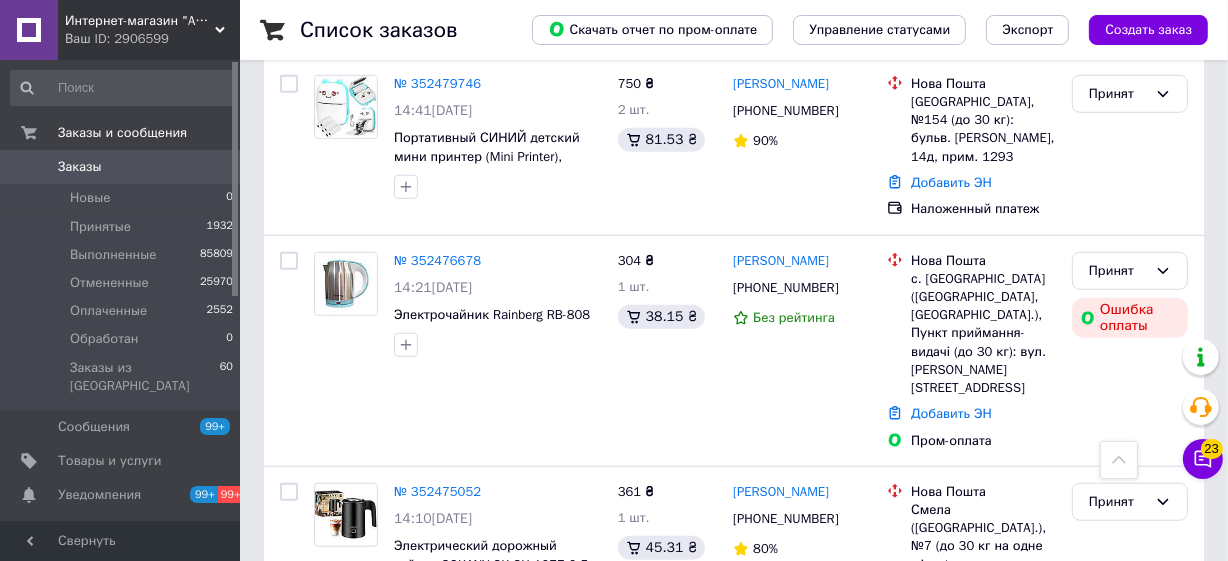 scroll, scrollTop: 1363, scrollLeft: 0, axis: vertical 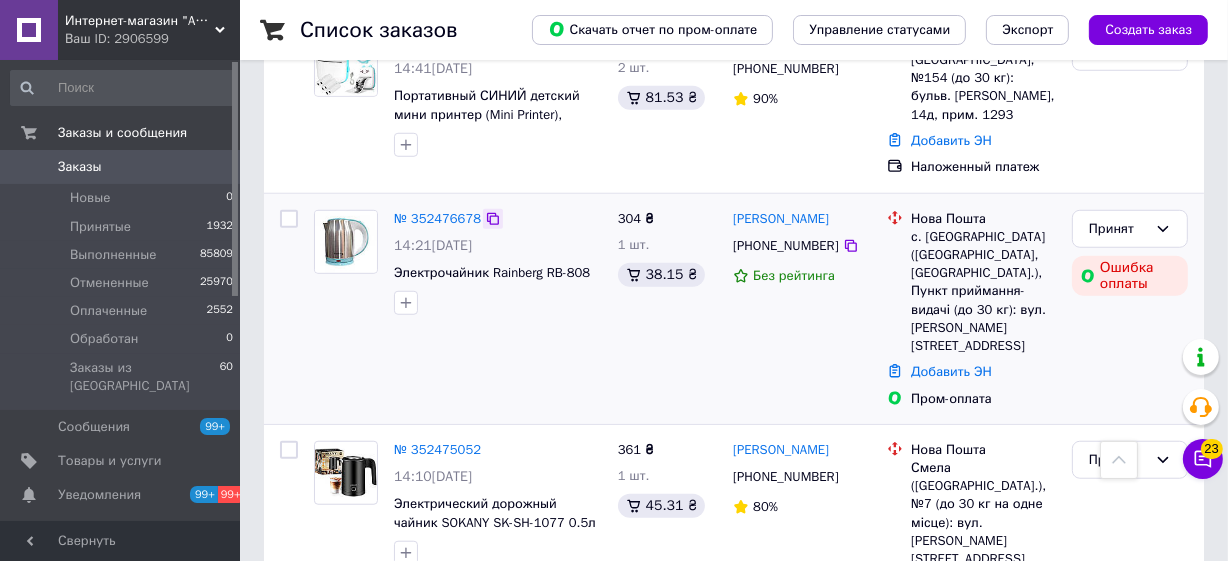 click 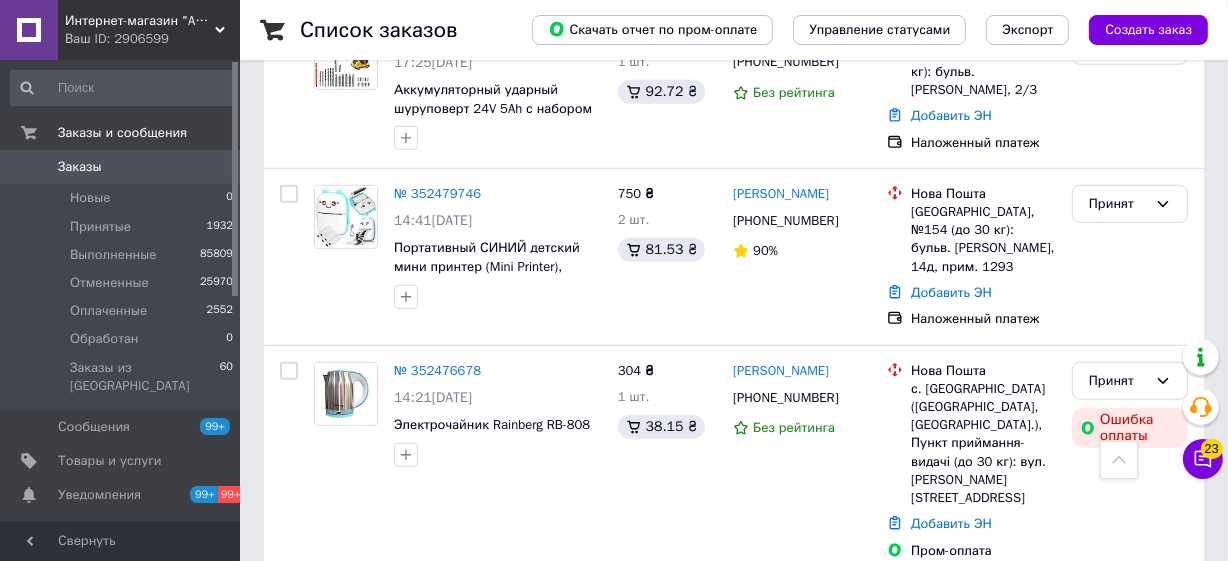 scroll, scrollTop: 1060, scrollLeft: 0, axis: vertical 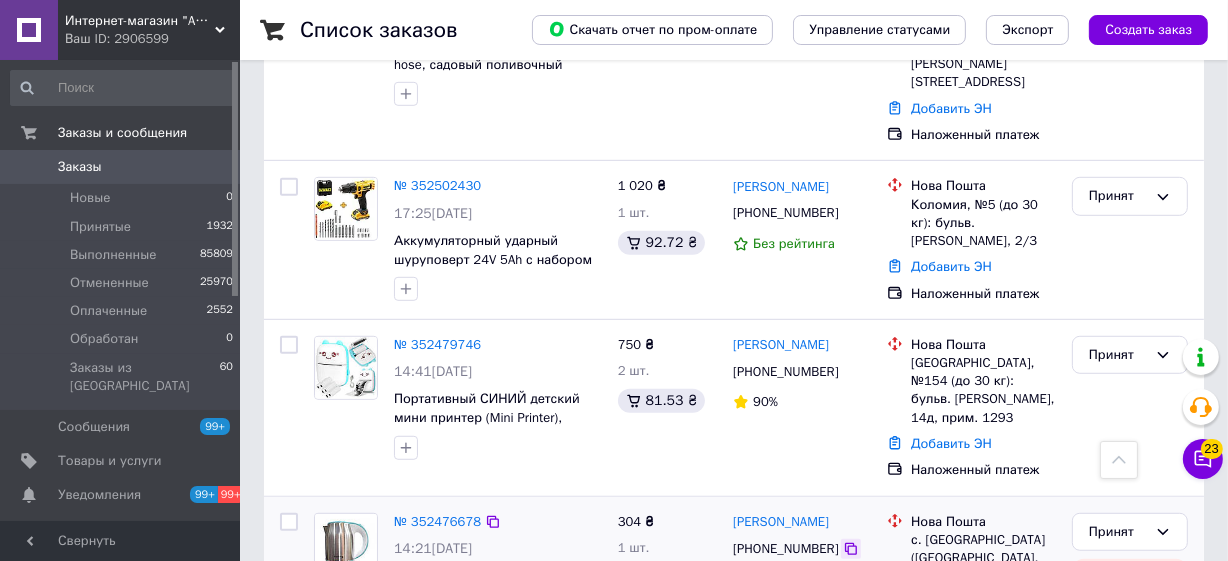 click 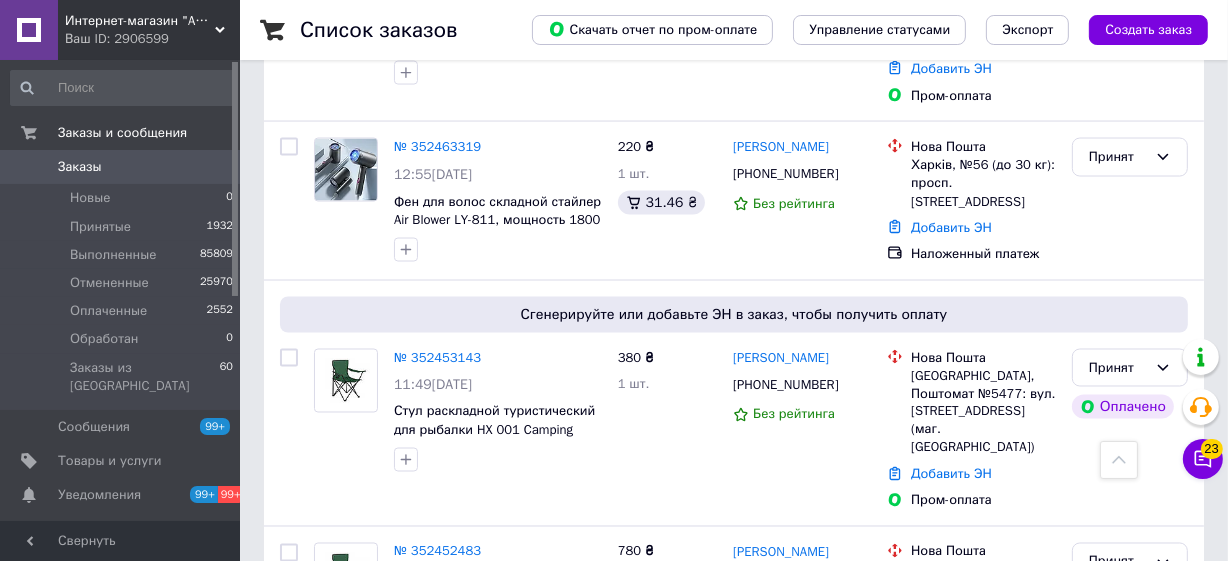 scroll, scrollTop: 3030, scrollLeft: 0, axis: vertical 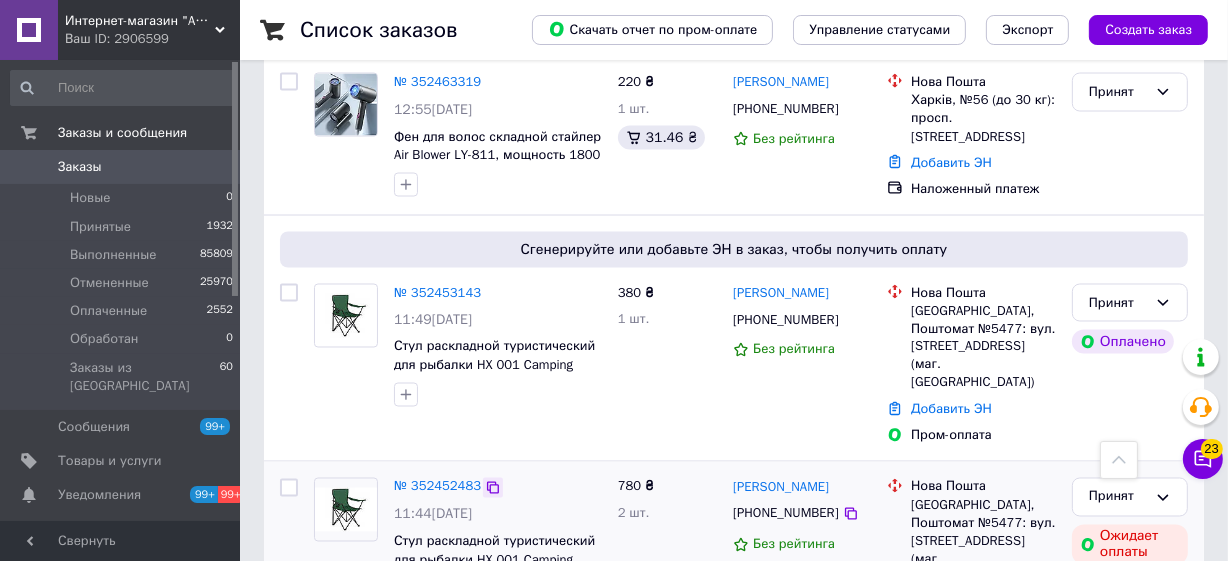 click 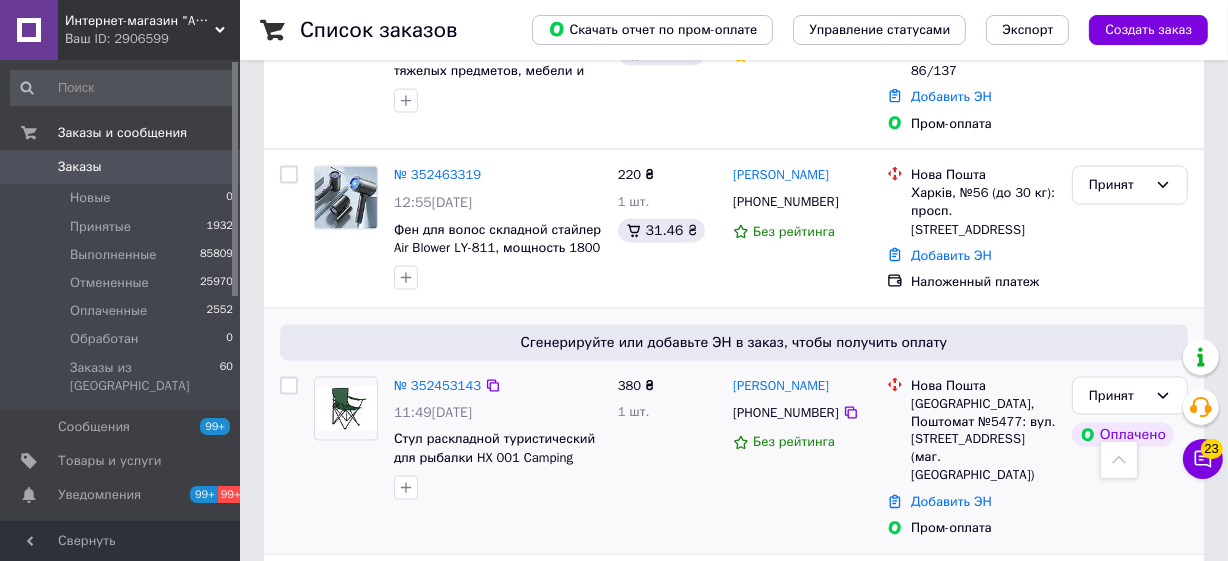 scroll, scrollTop: 2879, scrollLeft: 0, axis: vertical 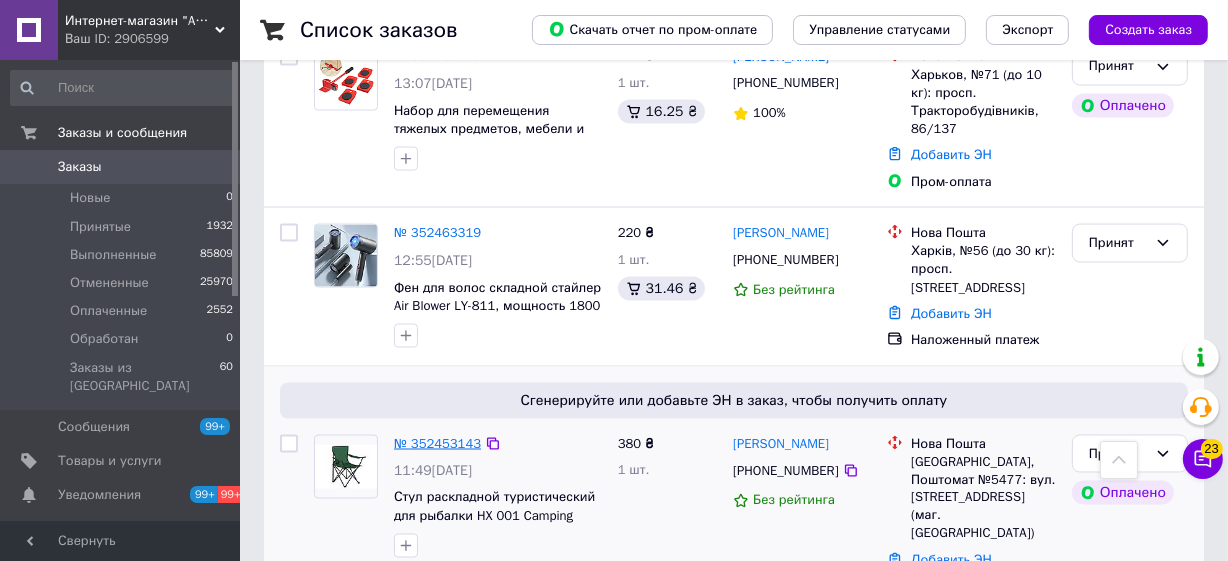 click on "№ 352453143" at bounding box center (437, 443) 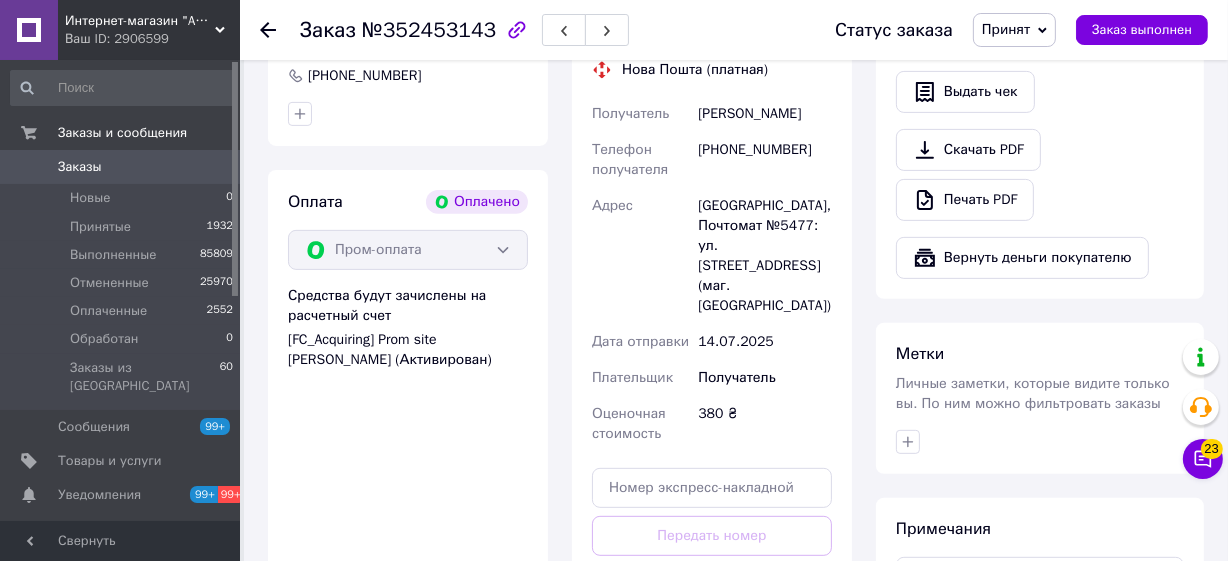 scroll, scrollTop: 803, scrollLeft: 0, axis: vertical 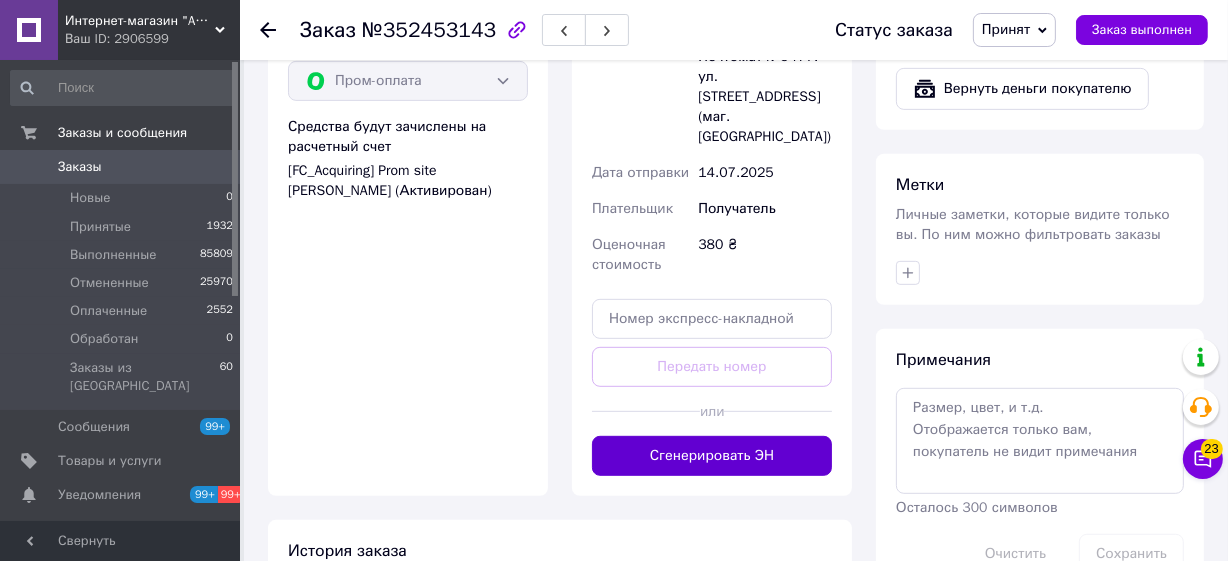 click on "Сгенерировать ЭН" at bounding box center (712, 456) 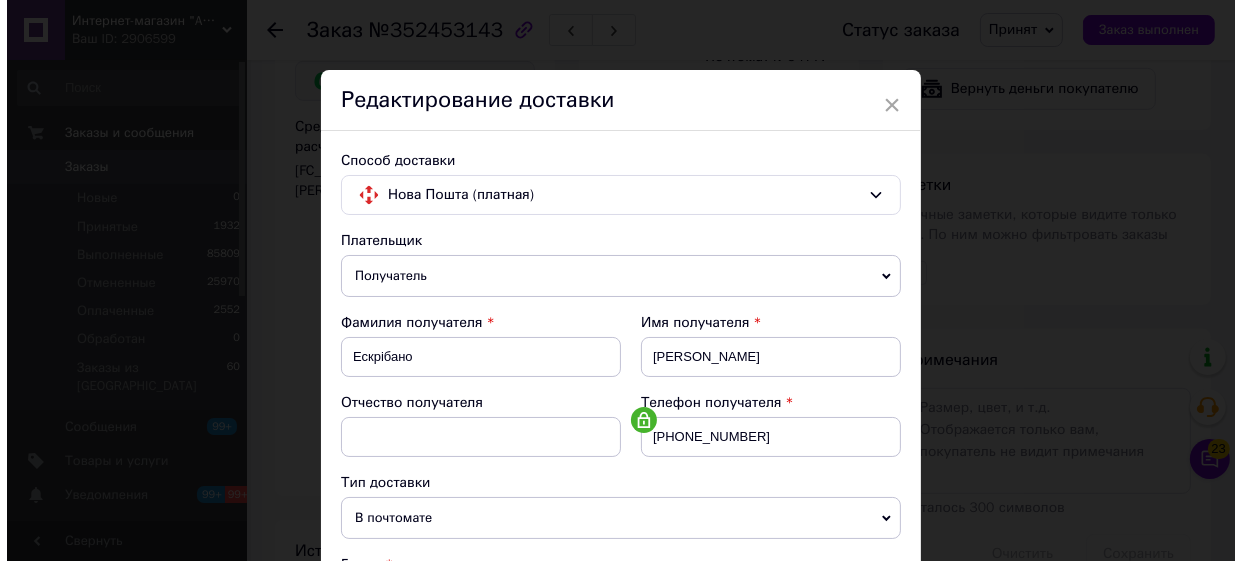 scroll, scrollTop: 651, scrollLeft: 0, axis: vertical 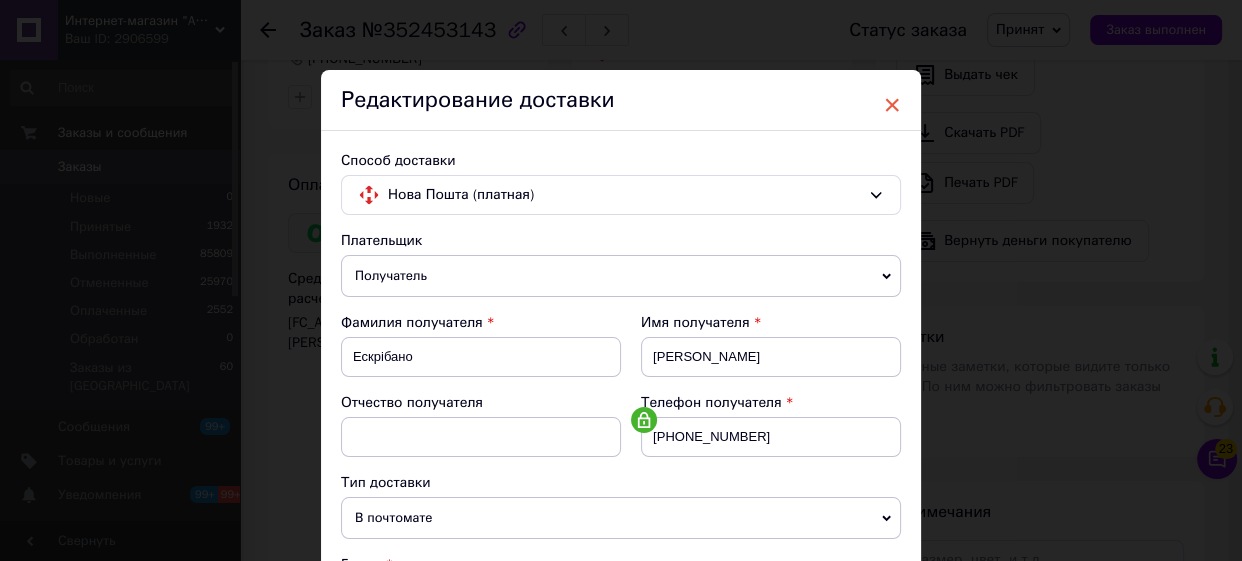 click on "×" at bounding box center [892, 105] 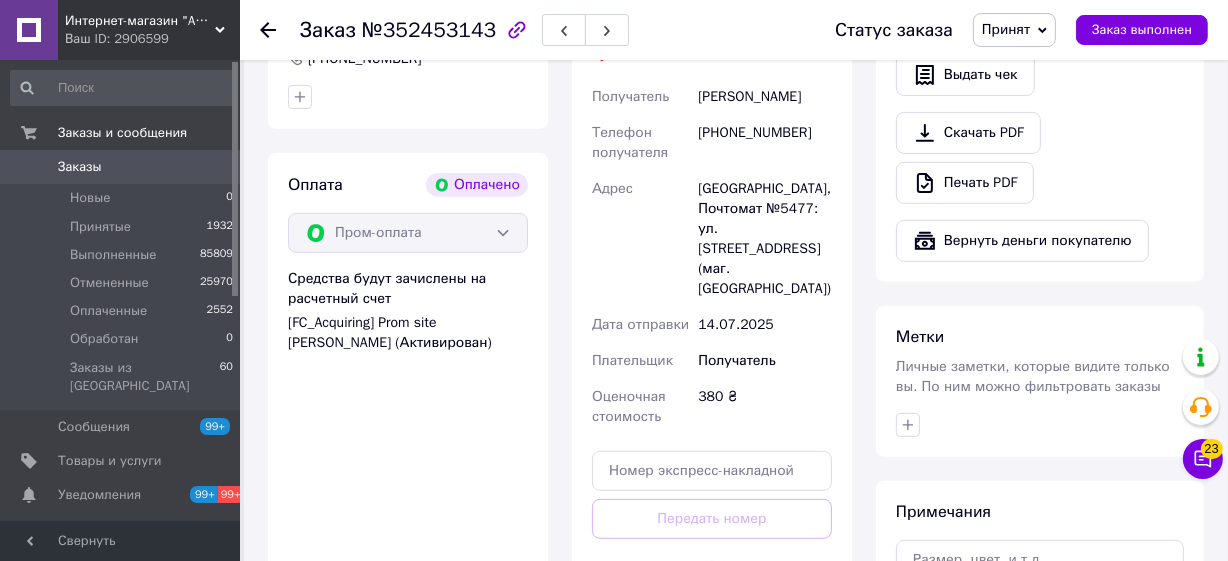 click on "Заказы" at bounding box center [121, 167] 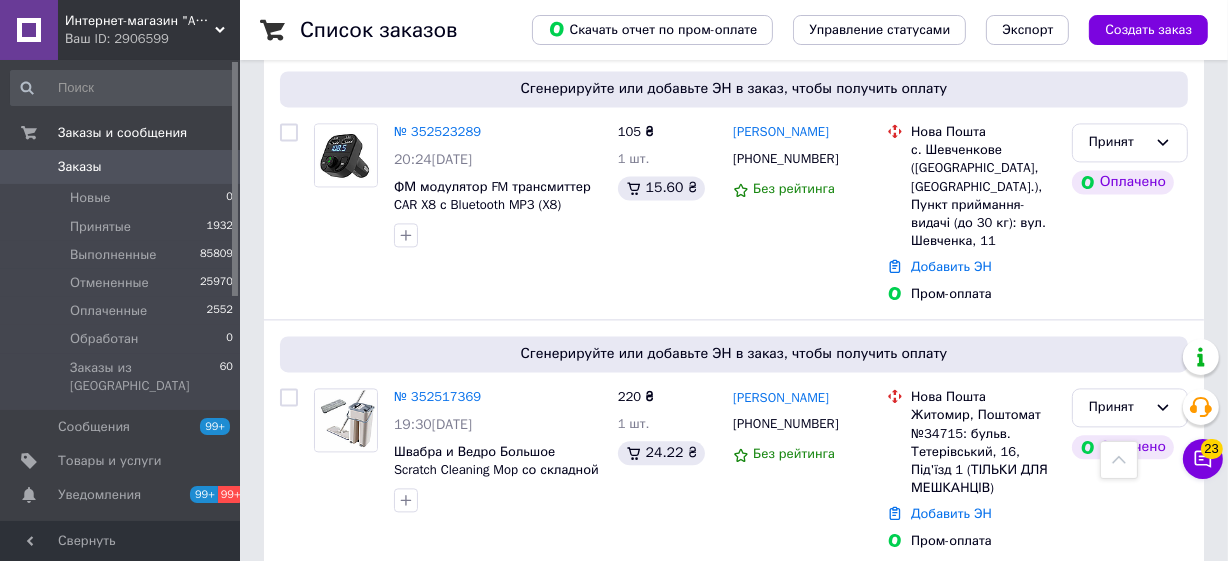 scroll, scrollTop: 3900, scrollLeft: 0, axis: vertical 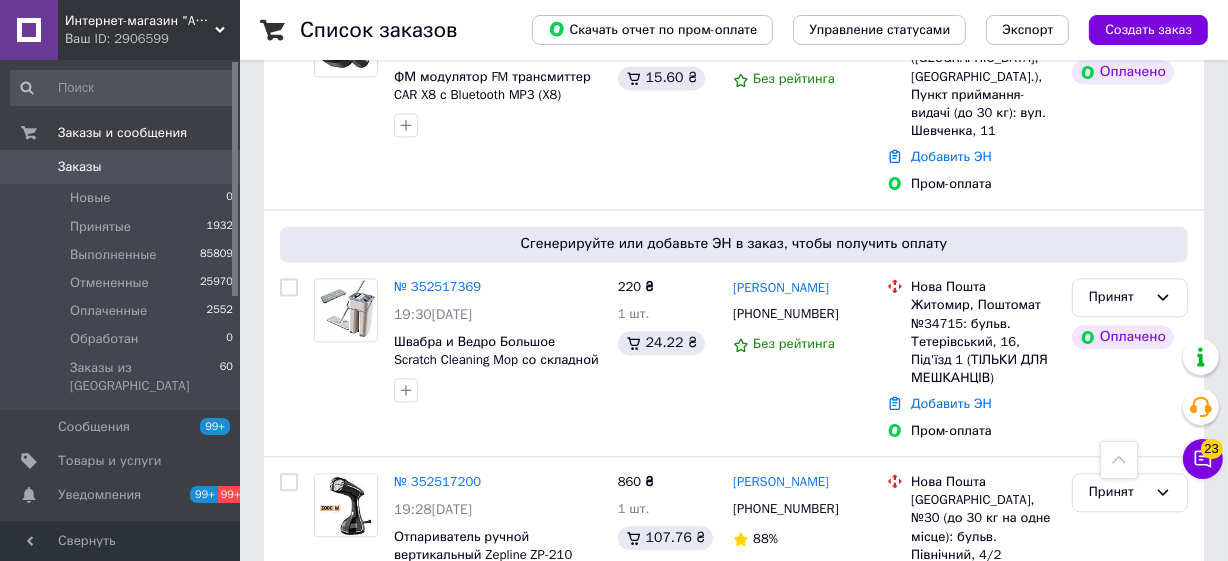 click on "2" at bounding box center (327, 678) 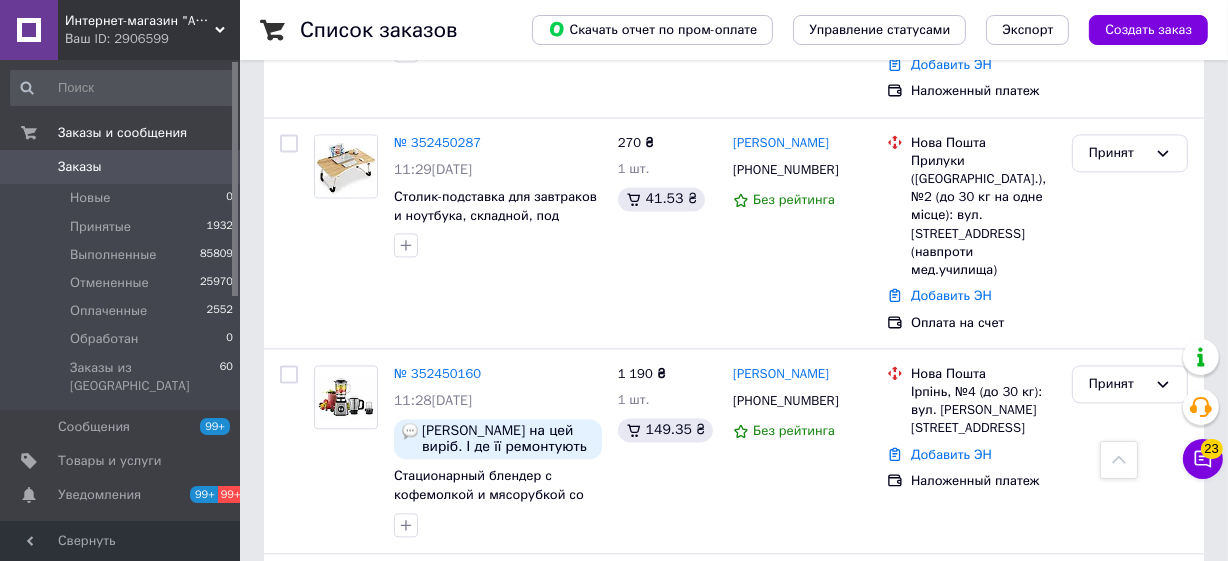 scroll, scrollTop: 3739, scrollLeft: 0, axis: vertical 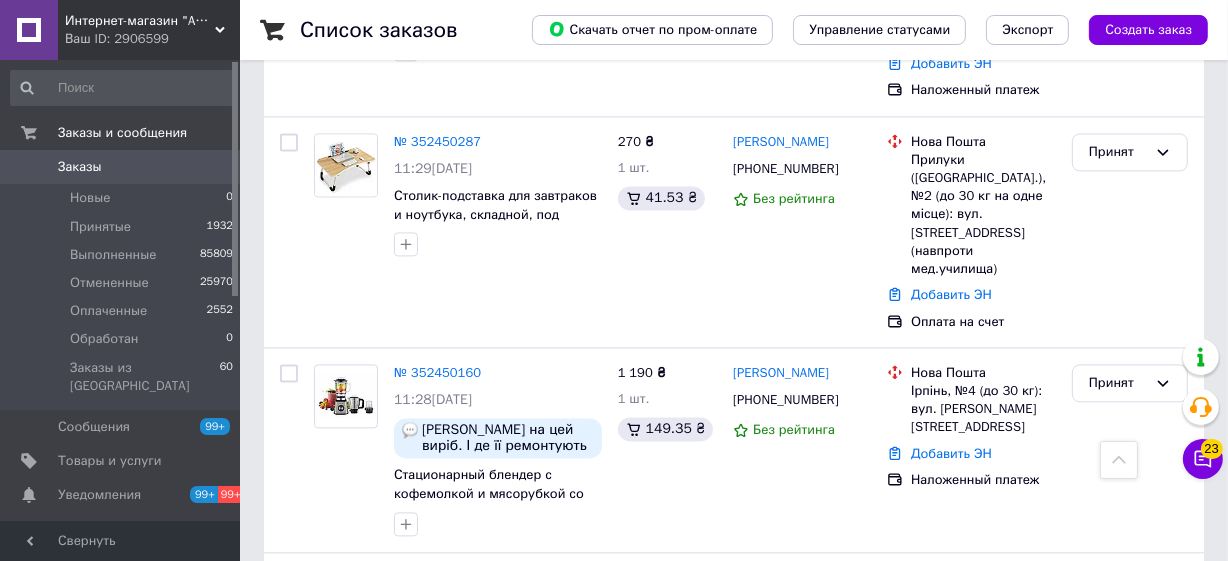 click on "3" at bounding box center [505, 783] 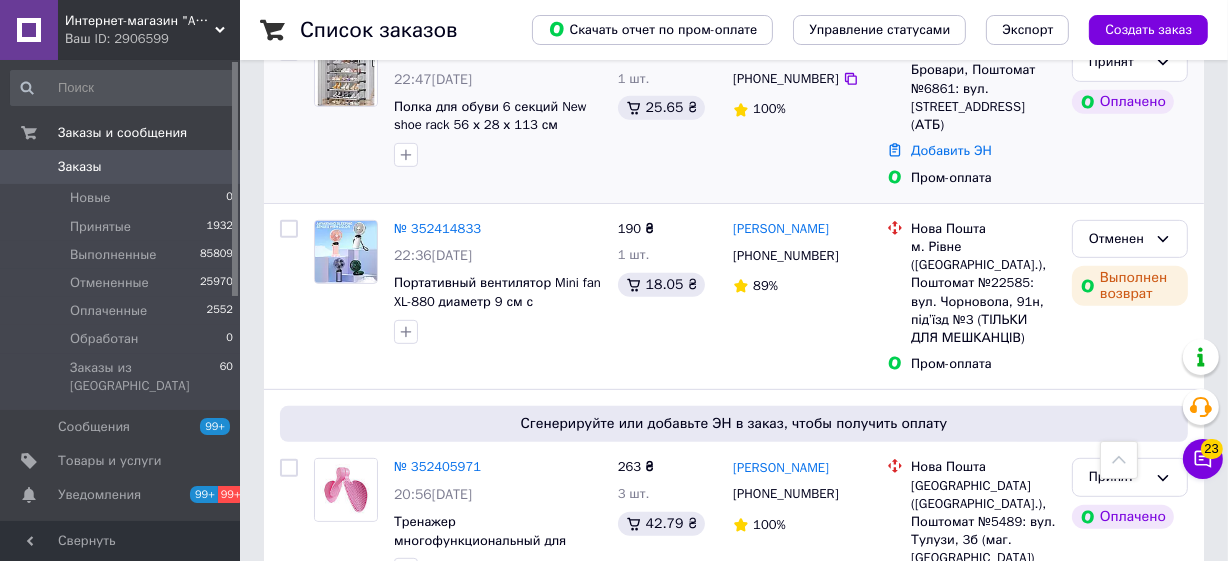 scroll, scrollTop: 606, scrollLeft: 0, axis: vertical 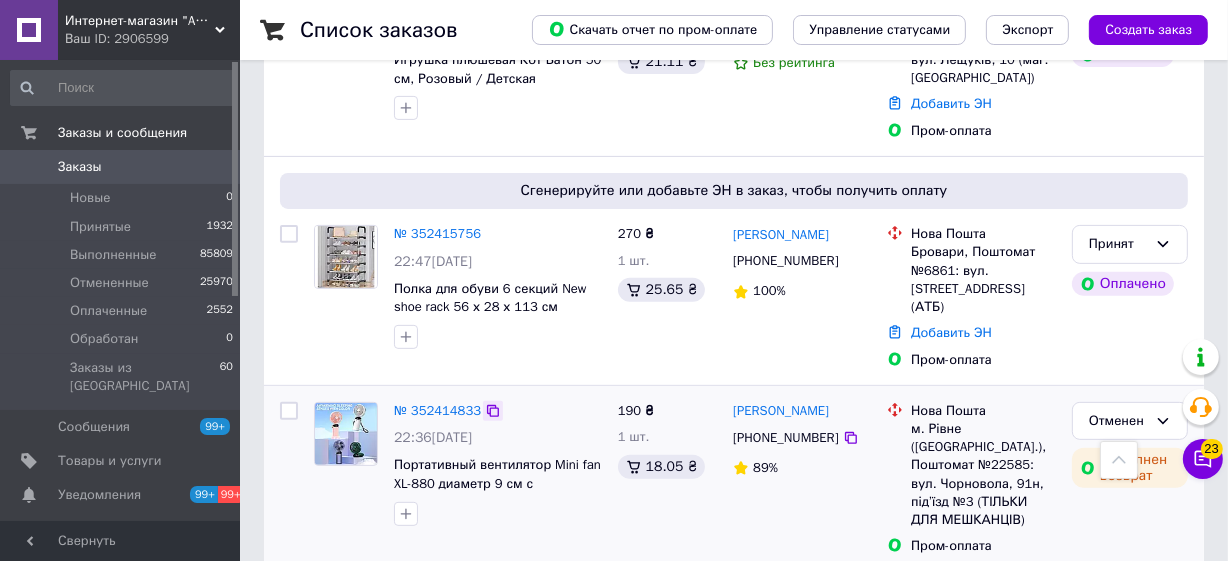 click 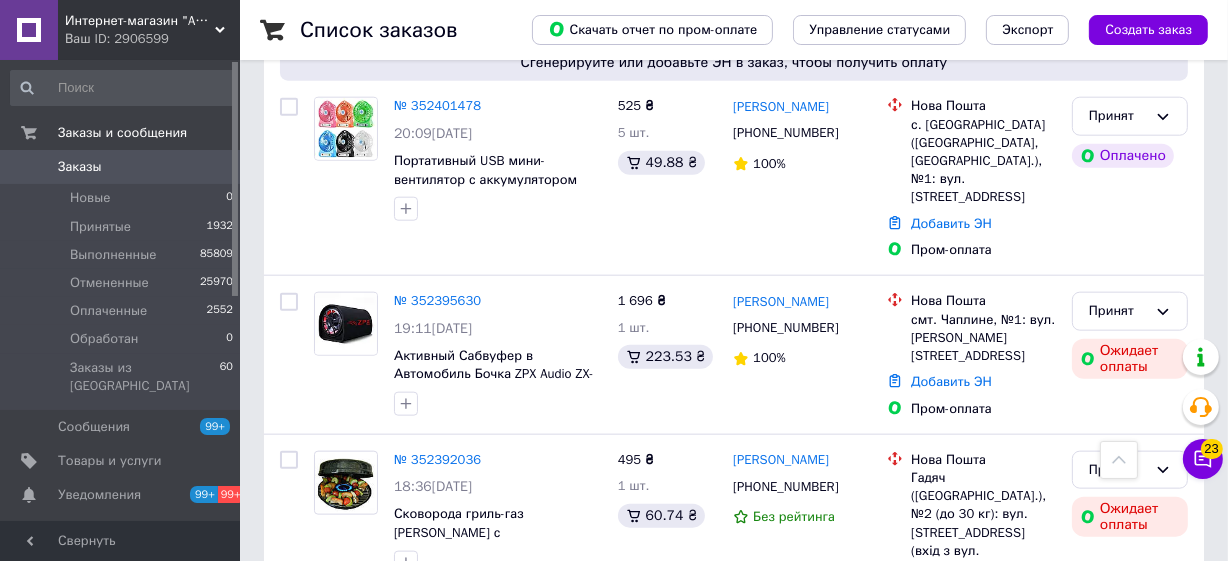 scroll, scrollTop: 1970, scrollLeft: 0, axis: vertical 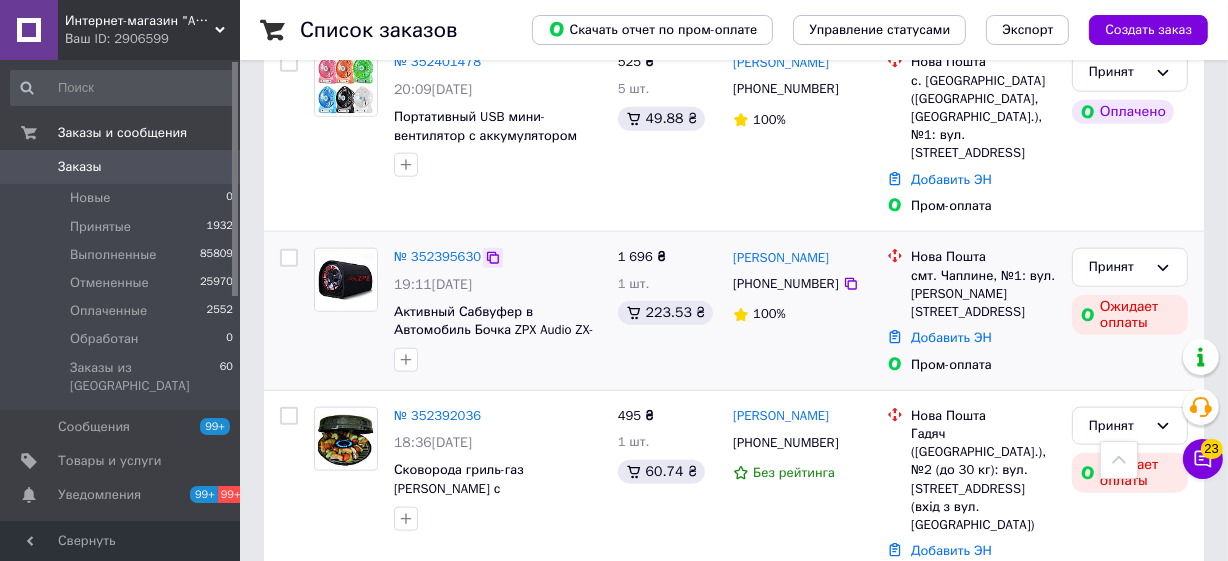 click 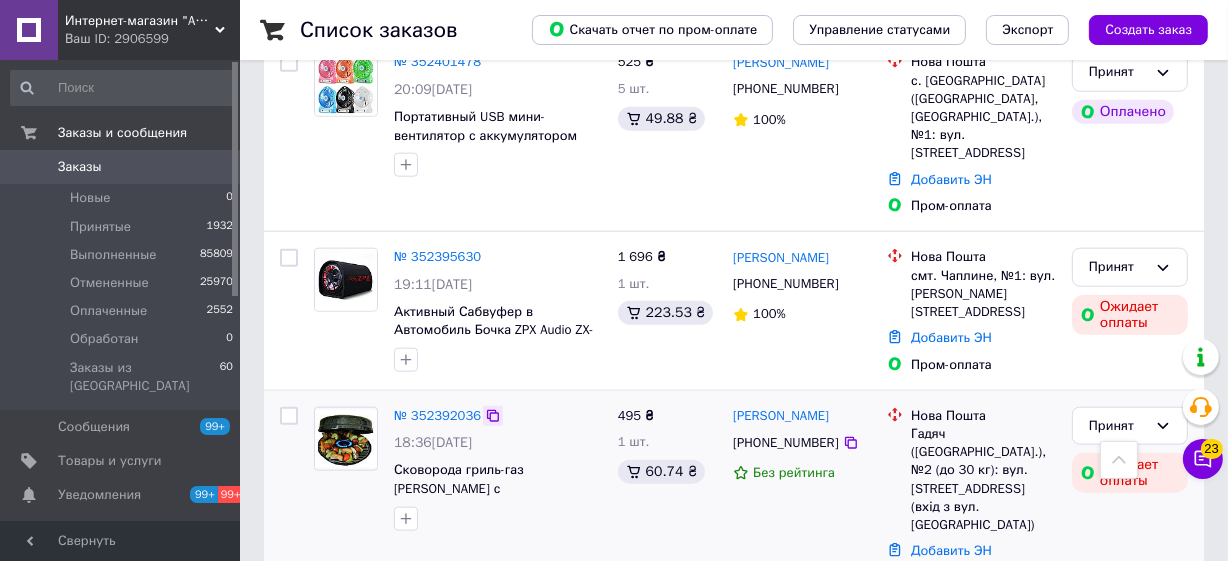 click 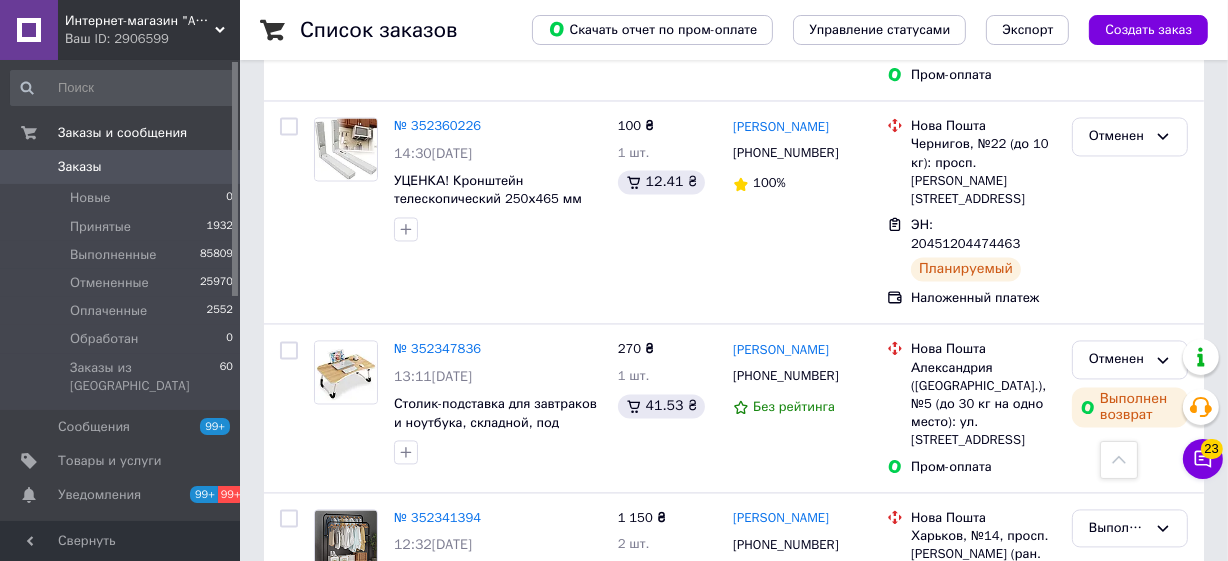 scroll, scrollTop: 3484, scrollLeft: 0, axis: vertical 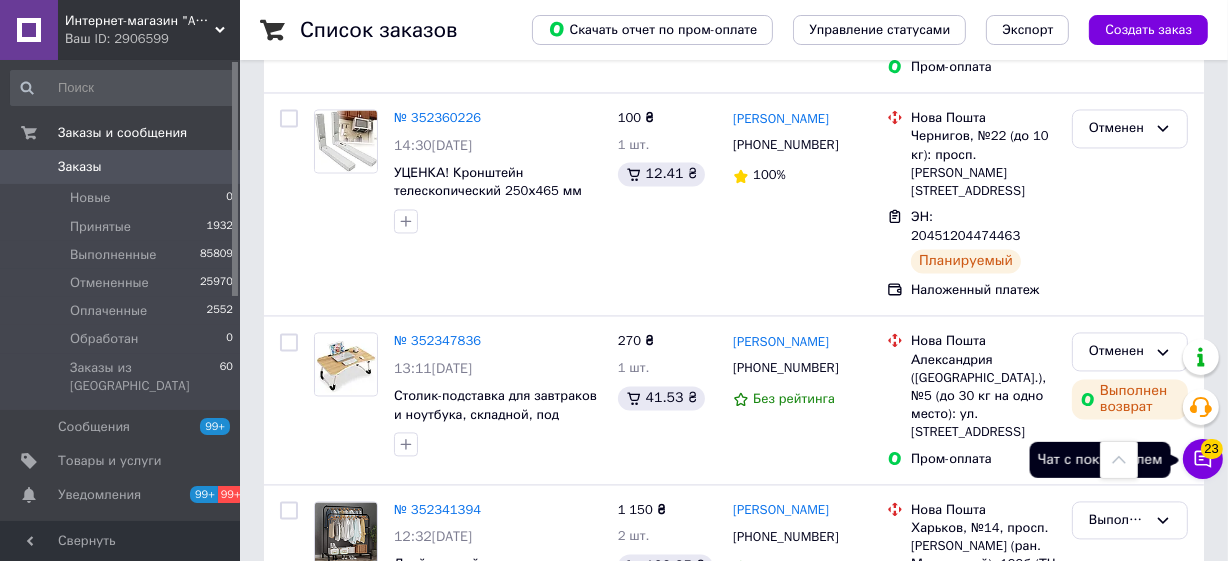 click 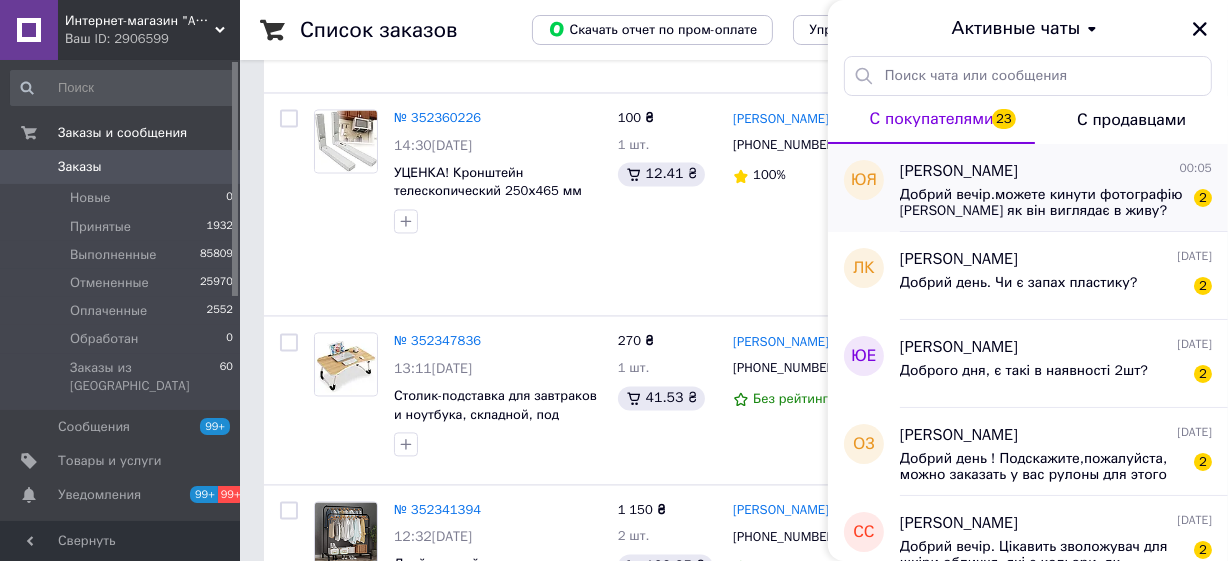 click on "Добрий вечір.можете кинути фотографію кота-батона як він виглядає в живу?" at bounding box center [1042, 203] 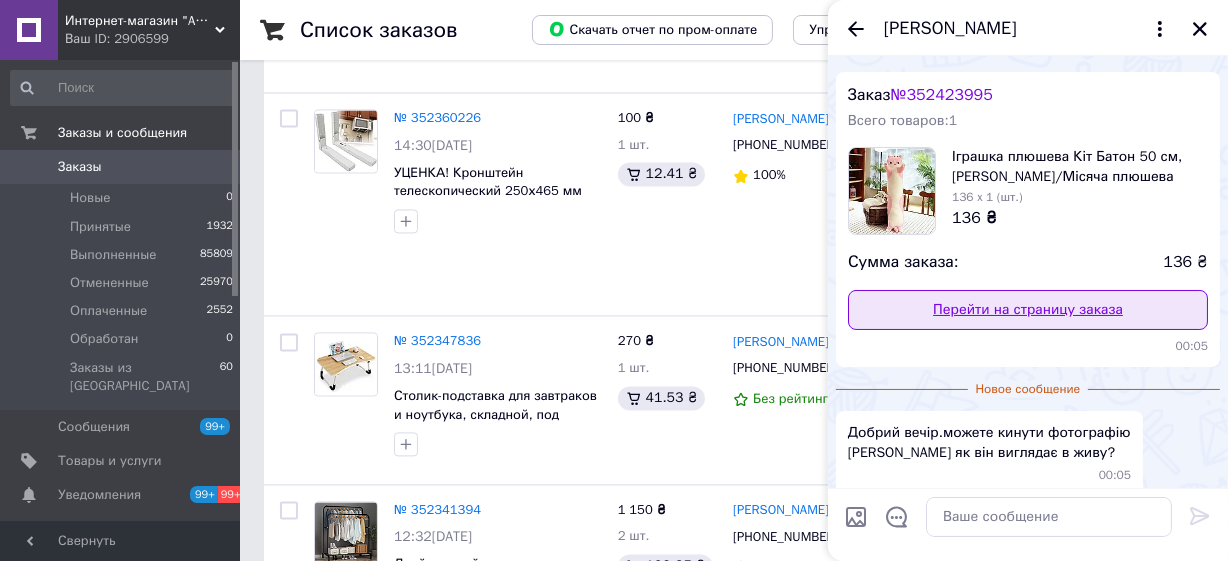 scroll, scrollTop: 0, scrollLeft: 0, axis: both 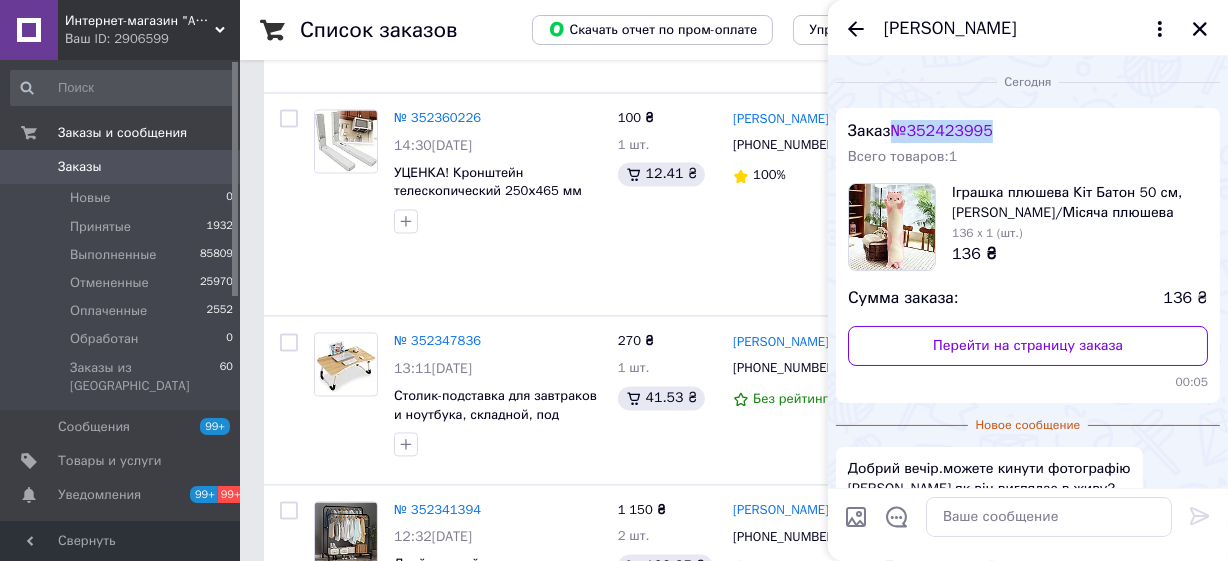 drag, startPoint x: 889, startPoint y: 130, endPoint x: 1051, endPoint y: 129, distance: 162.00308 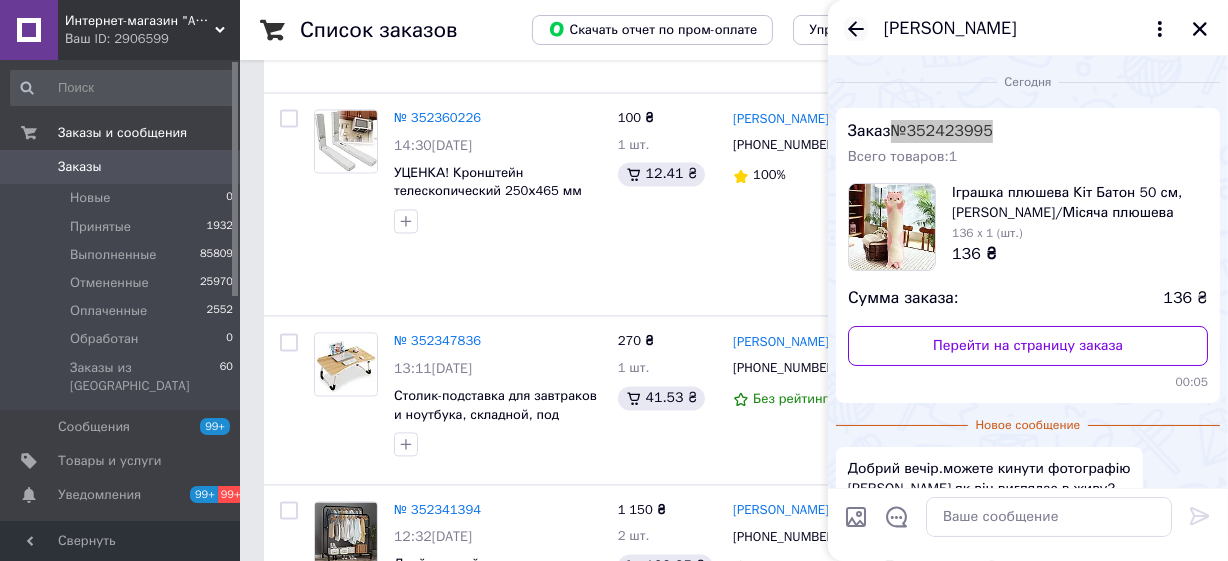 click 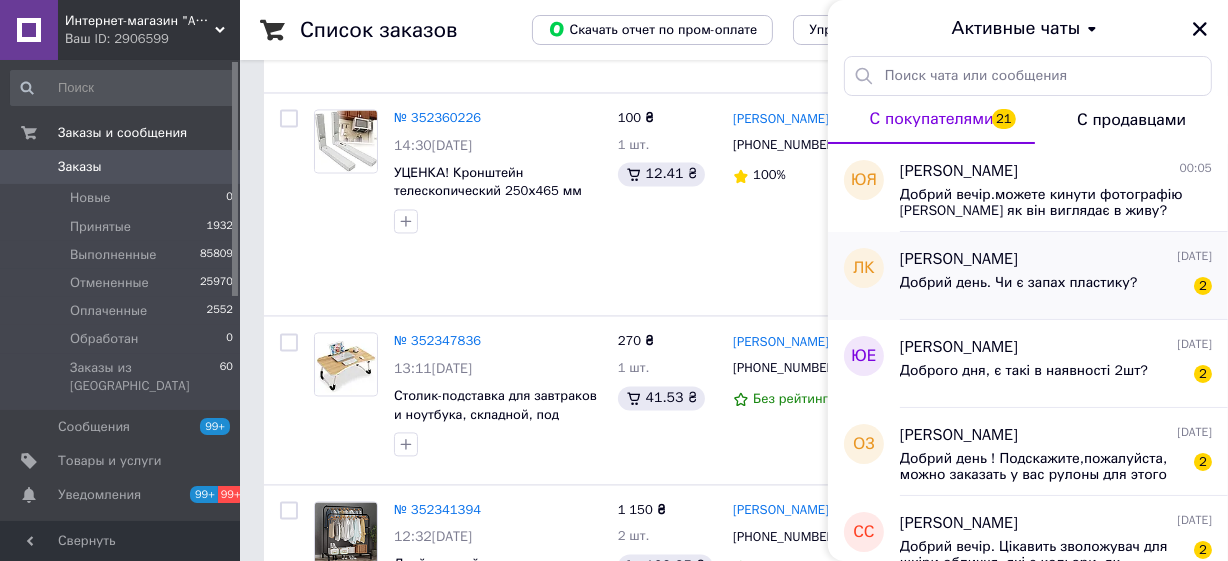 click on "Добрий день. Чи є запах пластику? 2" at bounding box center (1056, 287) 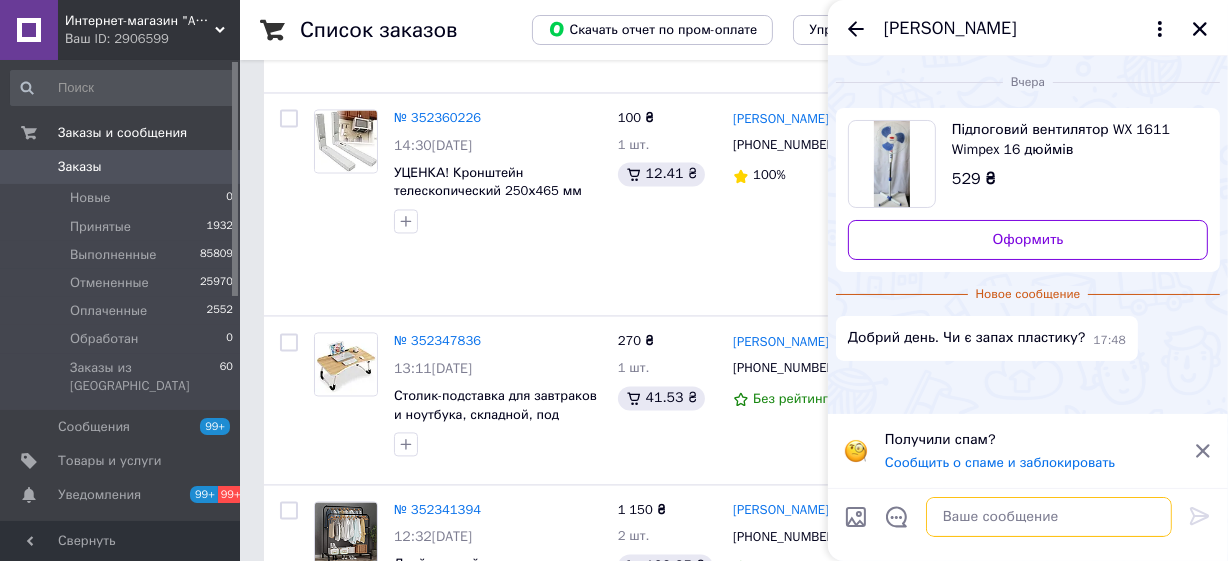 click at bounding box center (1049, 517) 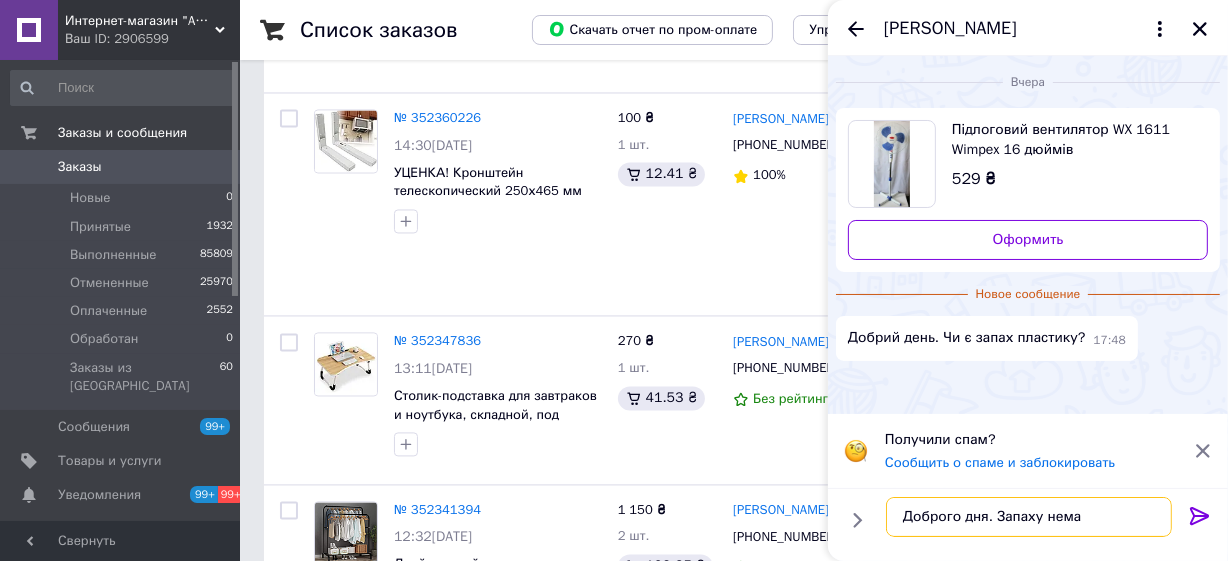 type on "Доброго дня. Запаху немає" 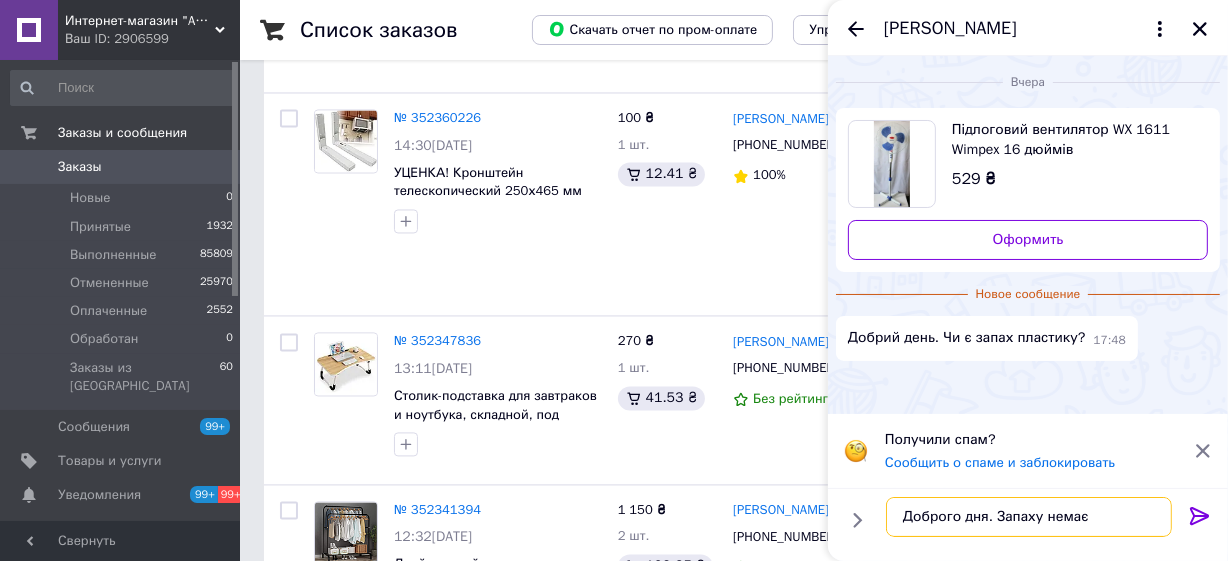 type 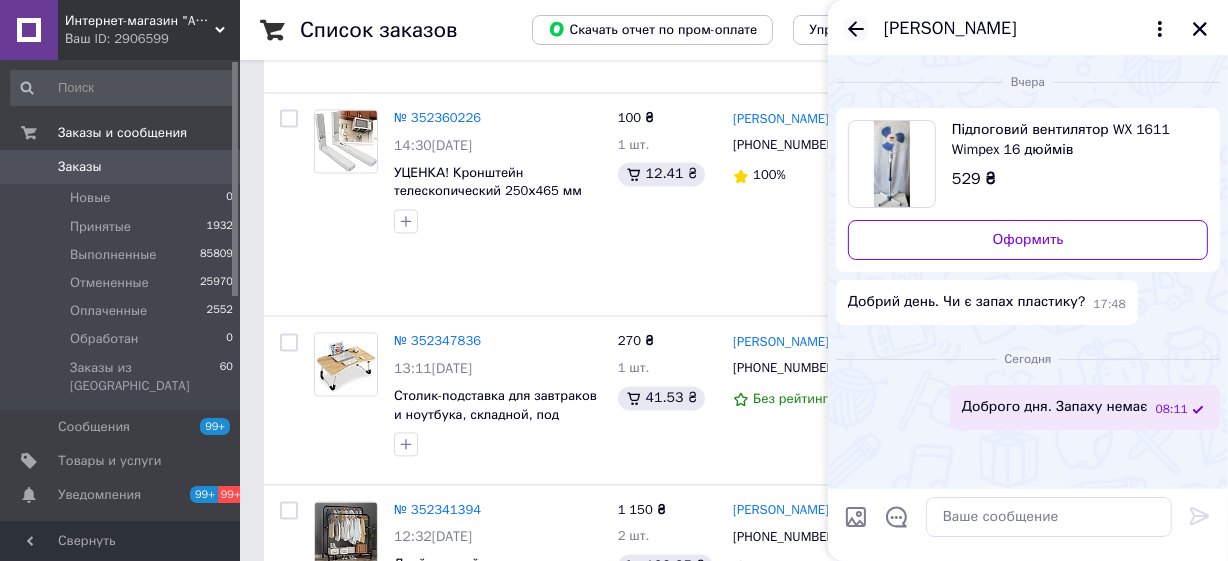 click 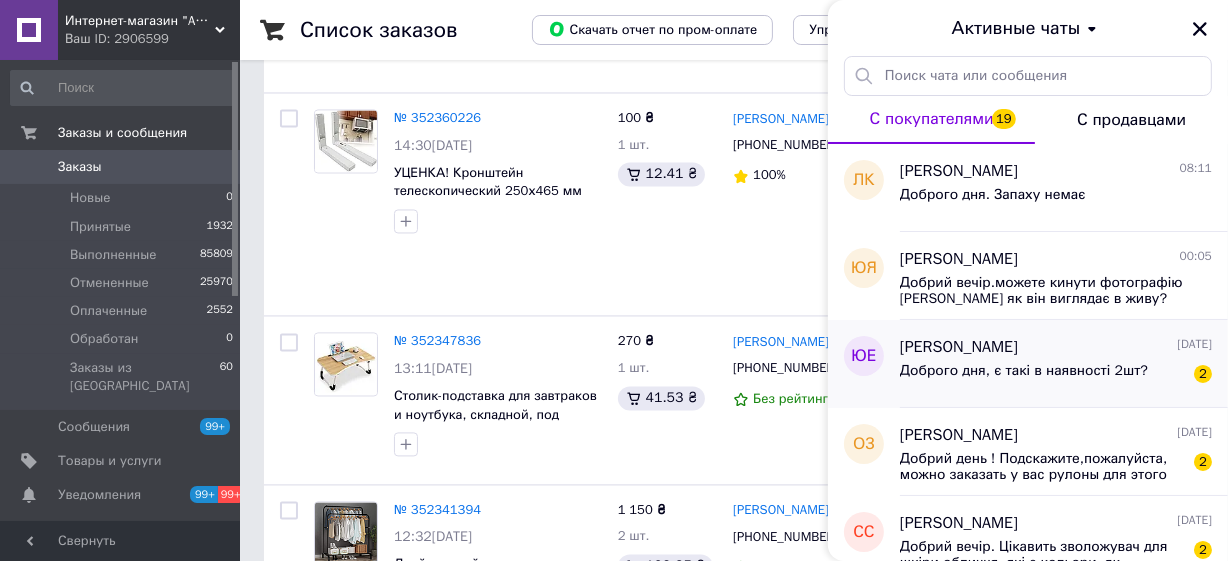 click on "Юлия Евсюкова" at bounding box center (959, 347) 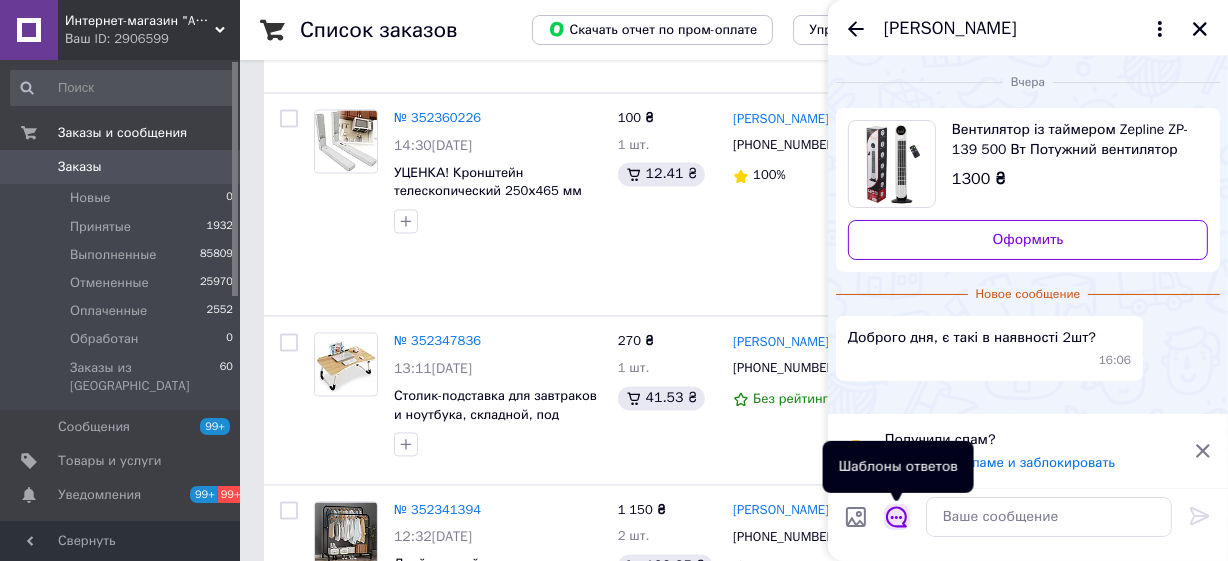 click at bounding box center (897, 517) 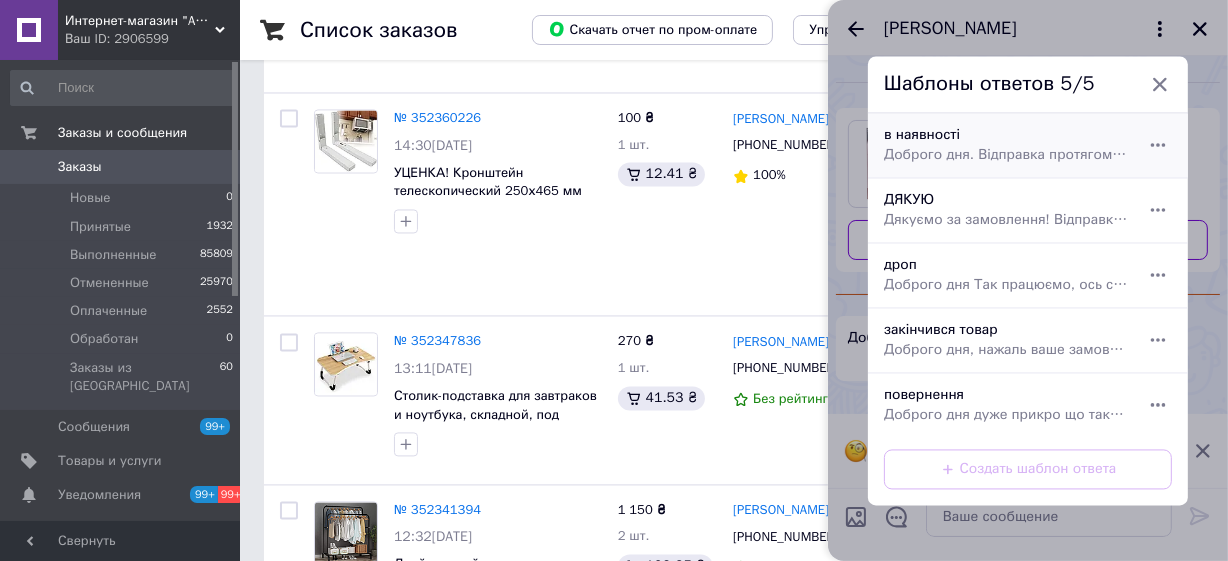 click on "в наявності Доброго дня. Відправка протягом 1-2 днів Товар в наявності. Можете оформити замовлення на сайті або напишіть дані для відправки. Відправка тільки новою поштою" at bounding box center [1006, 145] 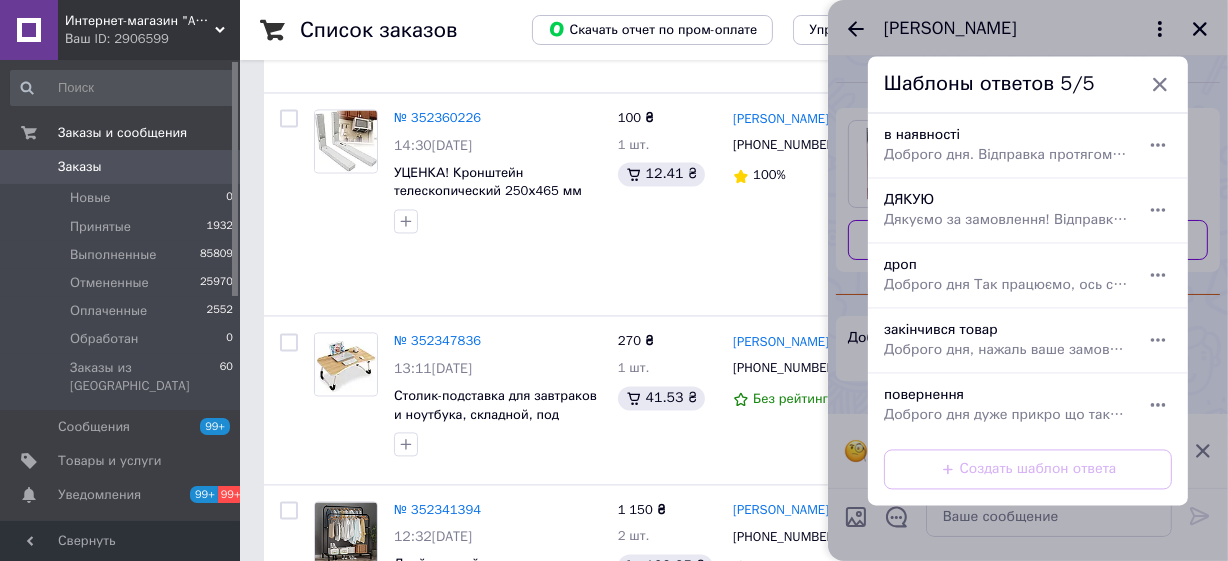 type on "Доброго дня. Відправка протягом 1-2 днів Товар в наявності. Можете оформити замовлення на сайті або напишіть дані для відправки. Відправка тільки новою поштою" 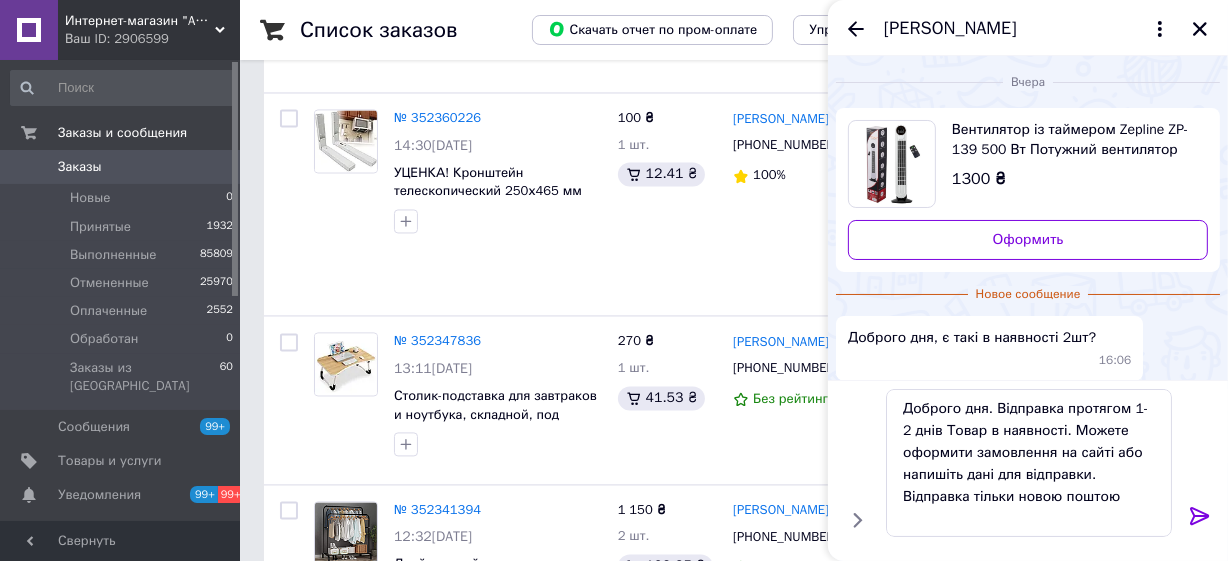 click 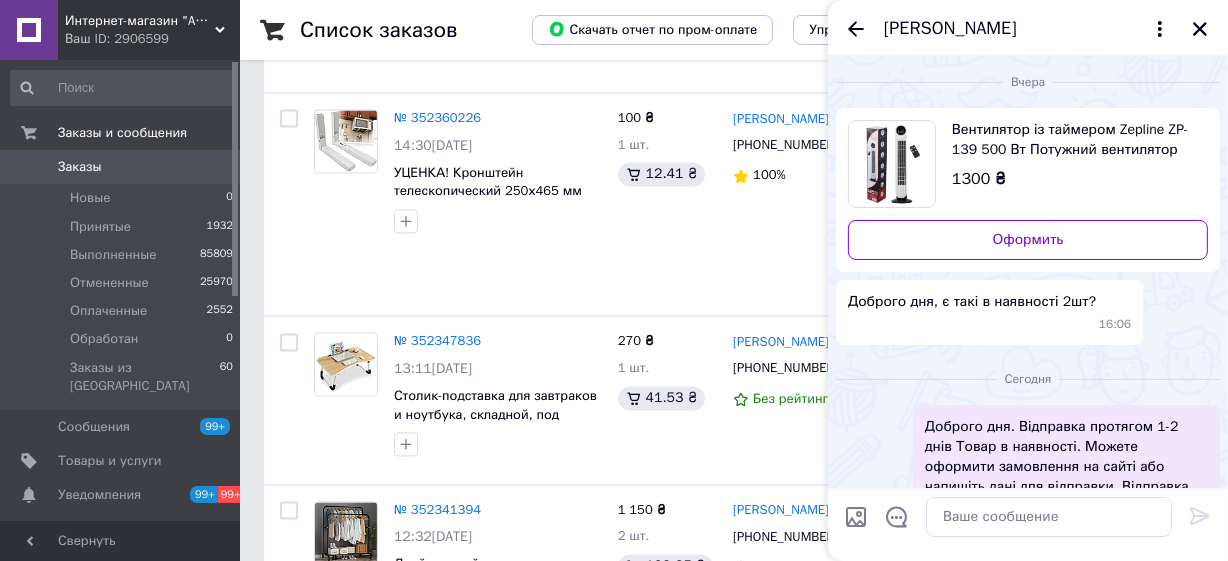 scroll, scrollTop: 30, scrollLeft: 0, axis: vertical 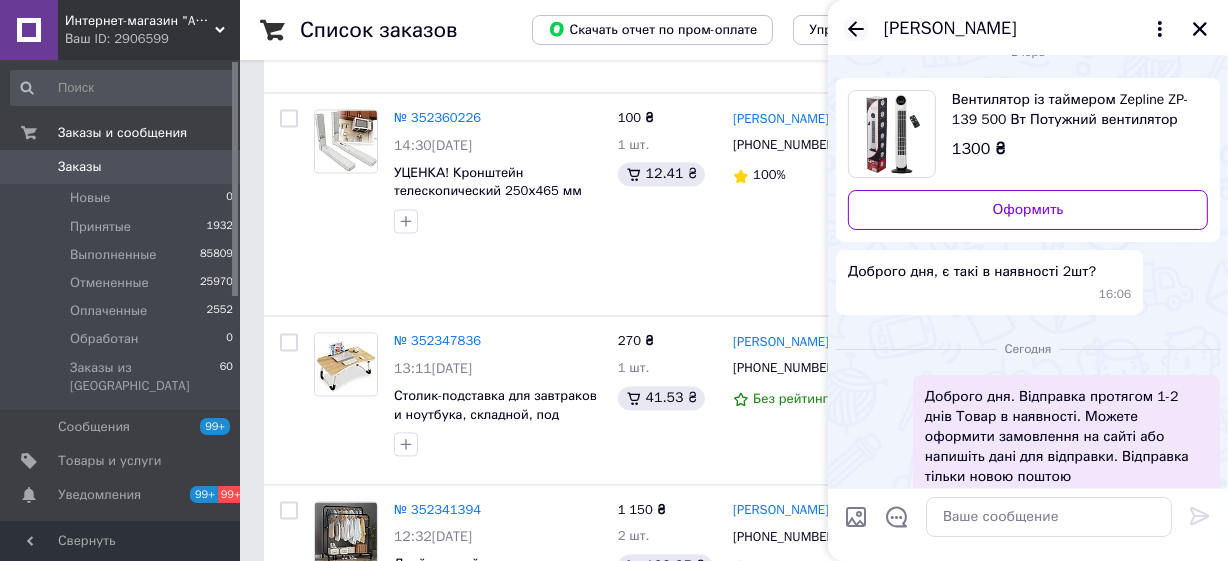 click 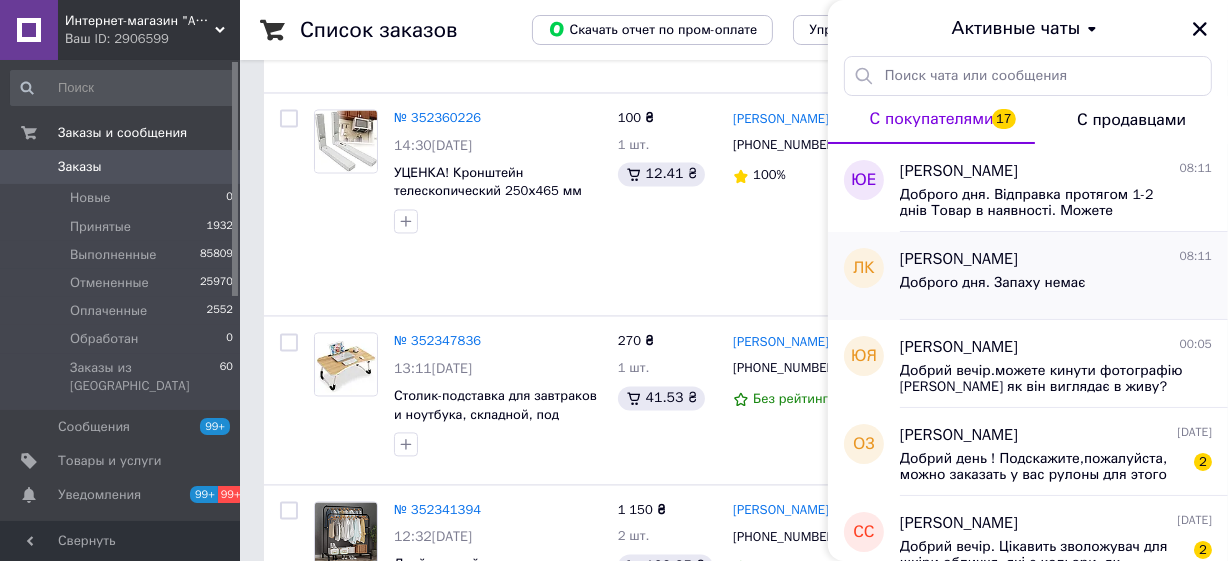 scroll, scrollTop: 151, scrollLeft: 0, axis: vertical 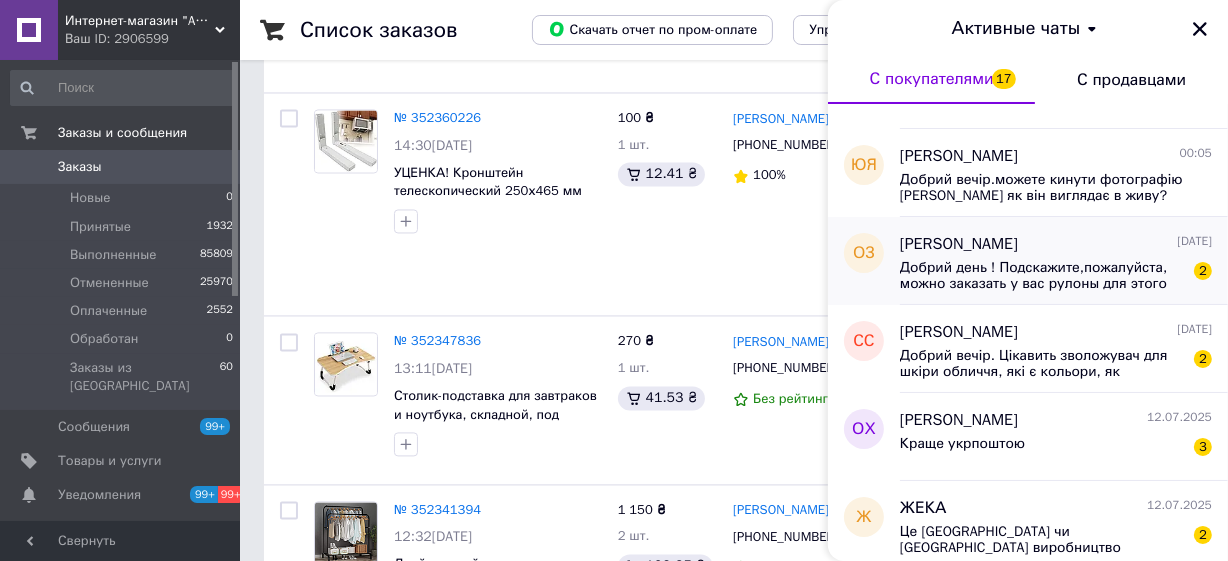 click on "Добрий день ! Подскажите,пожалуйста, можно заказать у вас рулоны для этого принтера." at bounding box center [1042, 276] 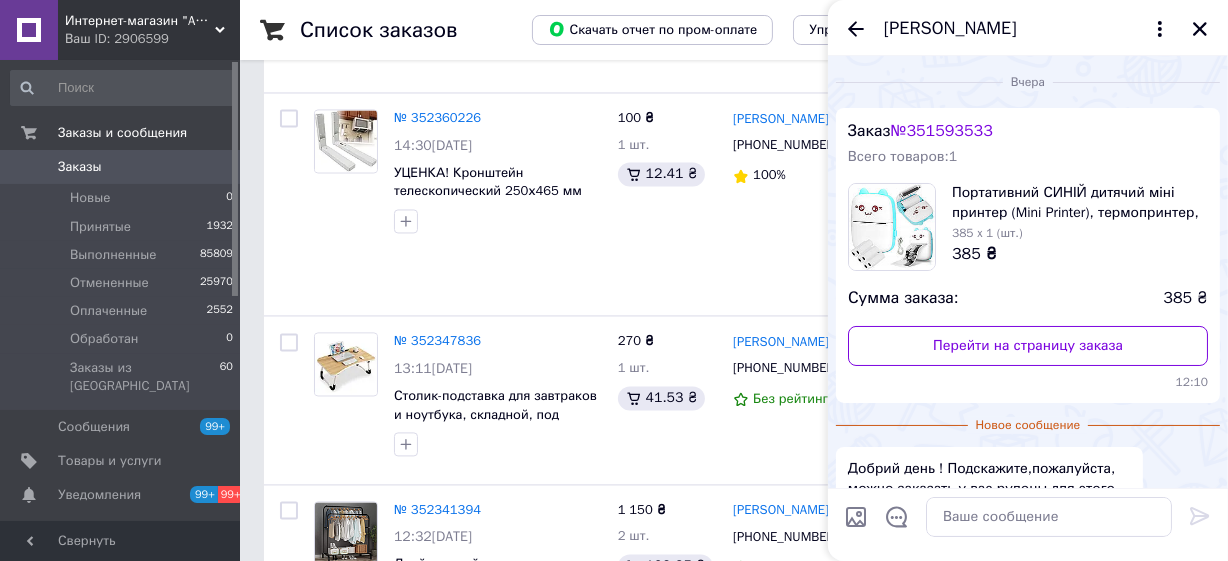 scroll, scrollTop: 146, scrollLeft: 0, axis: vertical 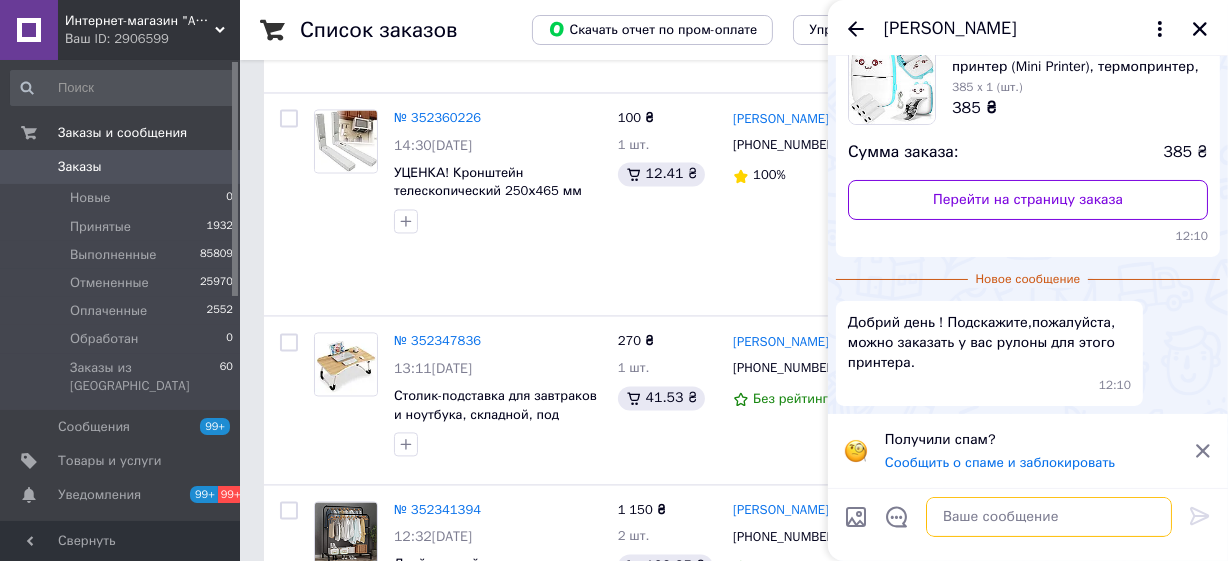 click at bounding box center [1049, 517] 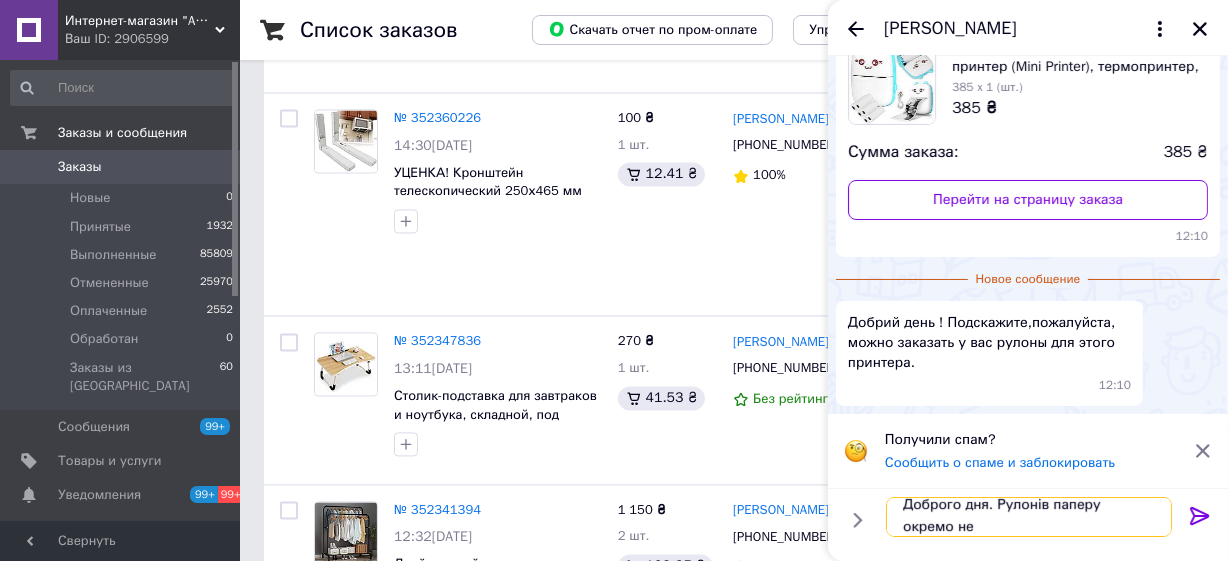 scroll, scrollTop: 1, scrollLeft: 0, axis: vertical 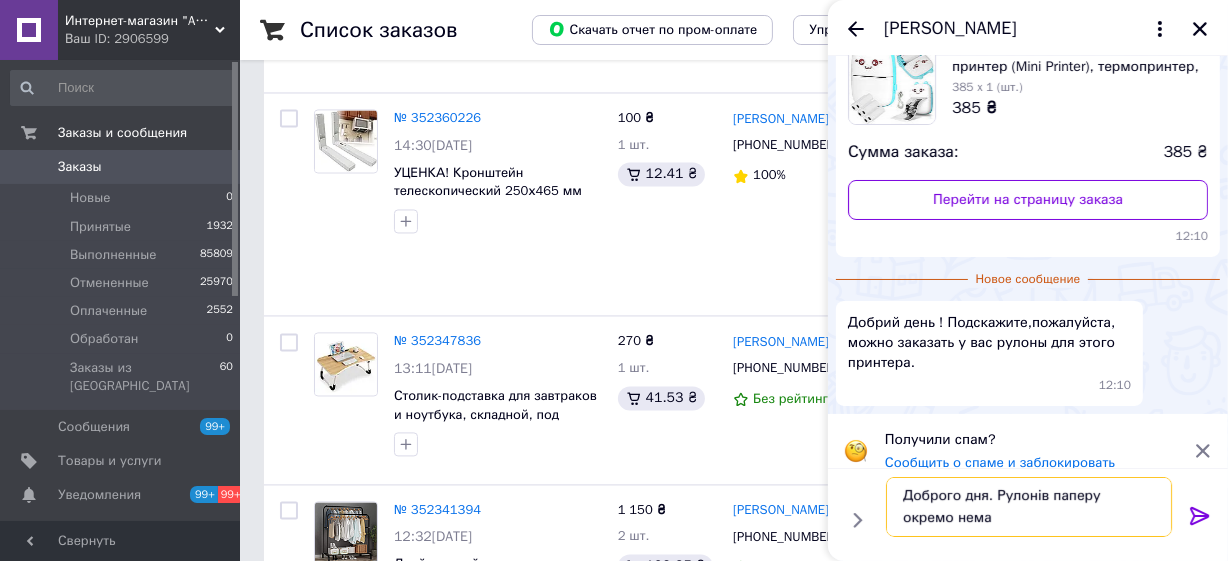 type on "Доброго дня. Рулонів паперу окремо немає" 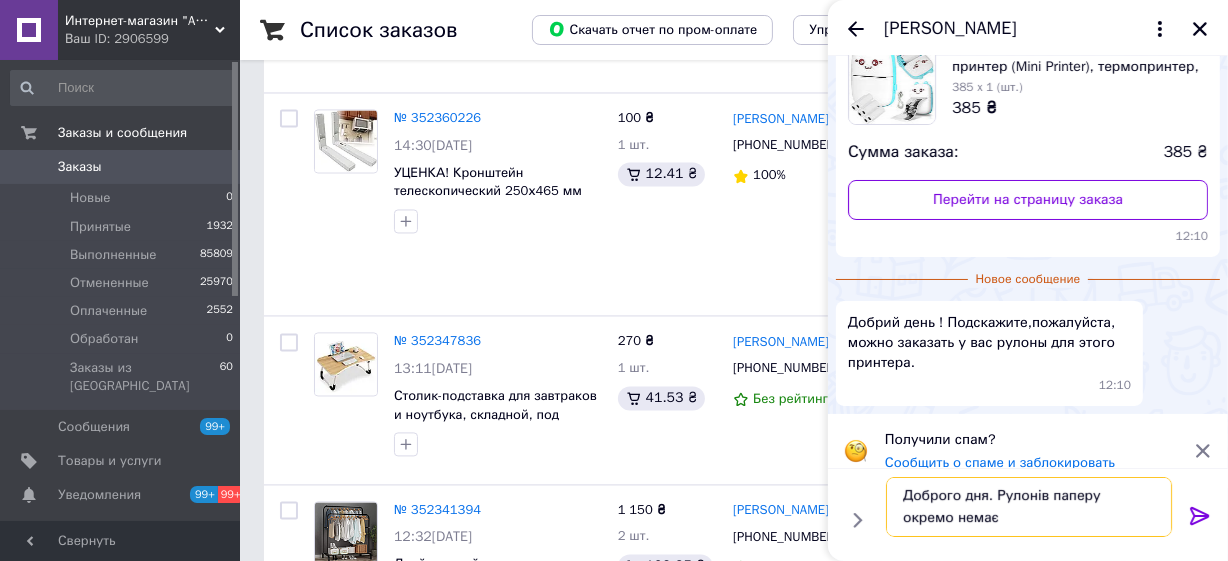 type 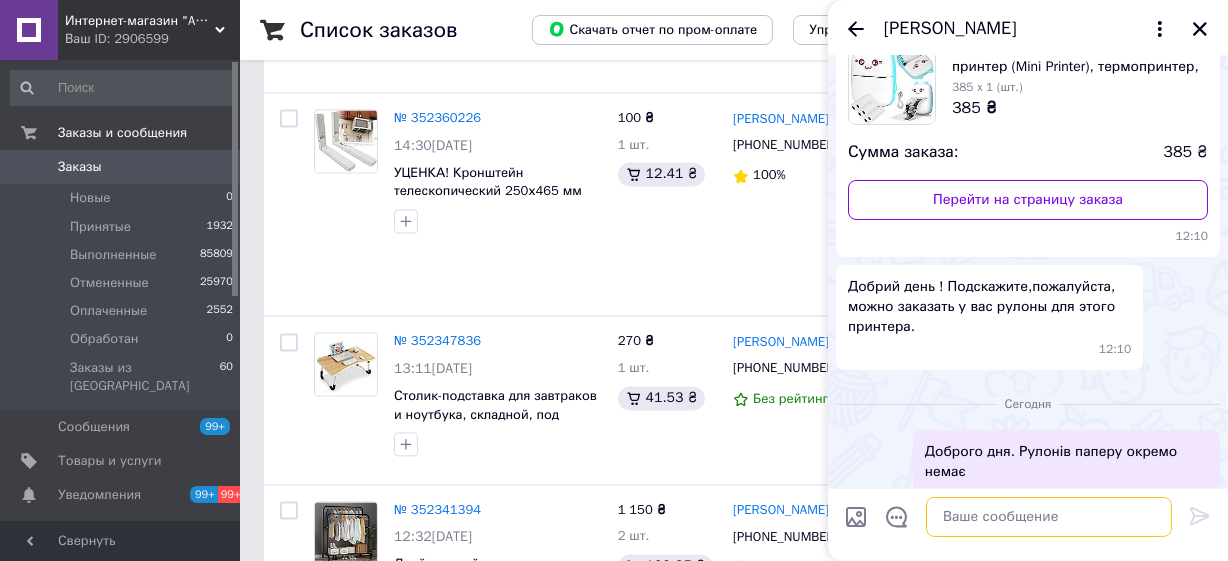 scroll, scrollTop: 0, scrollLeft: 0, axis: both 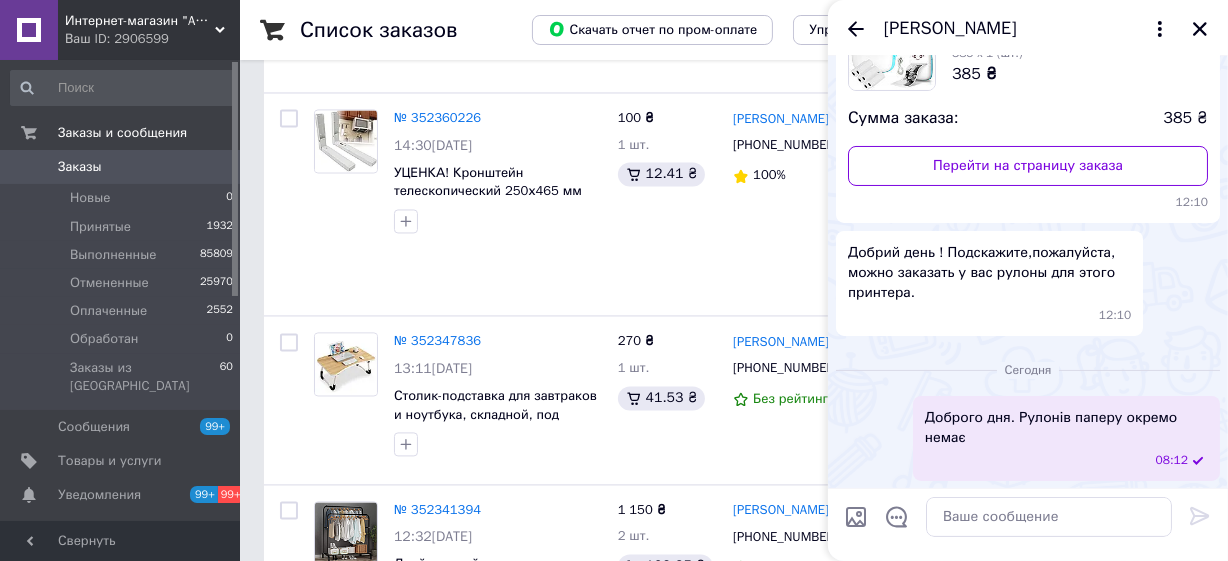 drag, startPoint x: 849, startPoint y: 33, endPoint x: 879, endPoint y: 47, distance: 33.105892 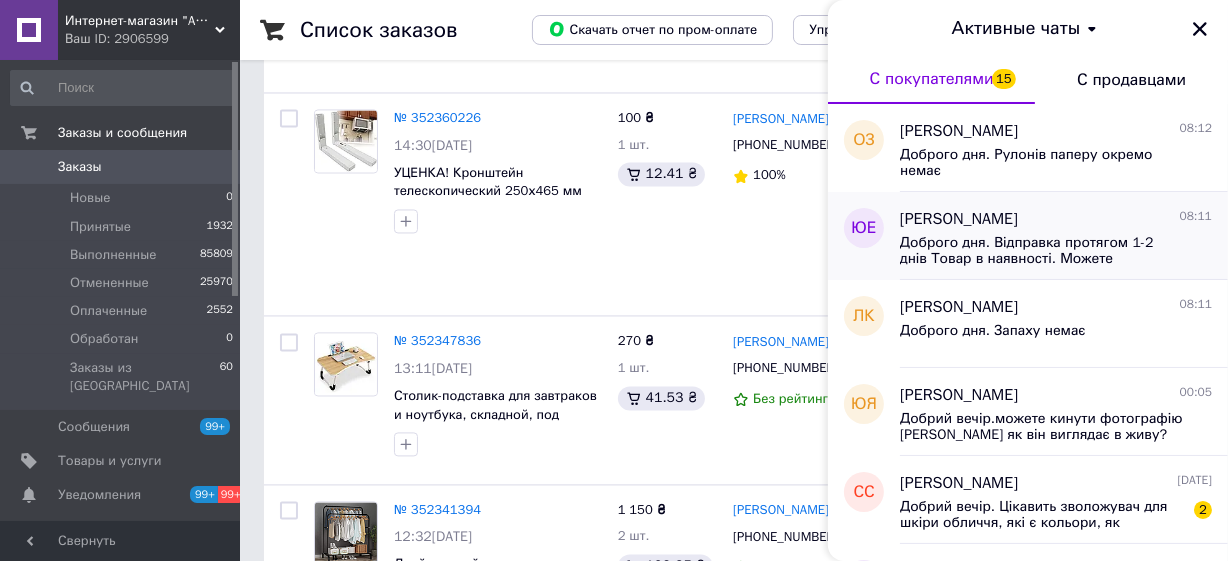 scroll, scrollTop: 151, scrollLeft: 0, axis: vertical 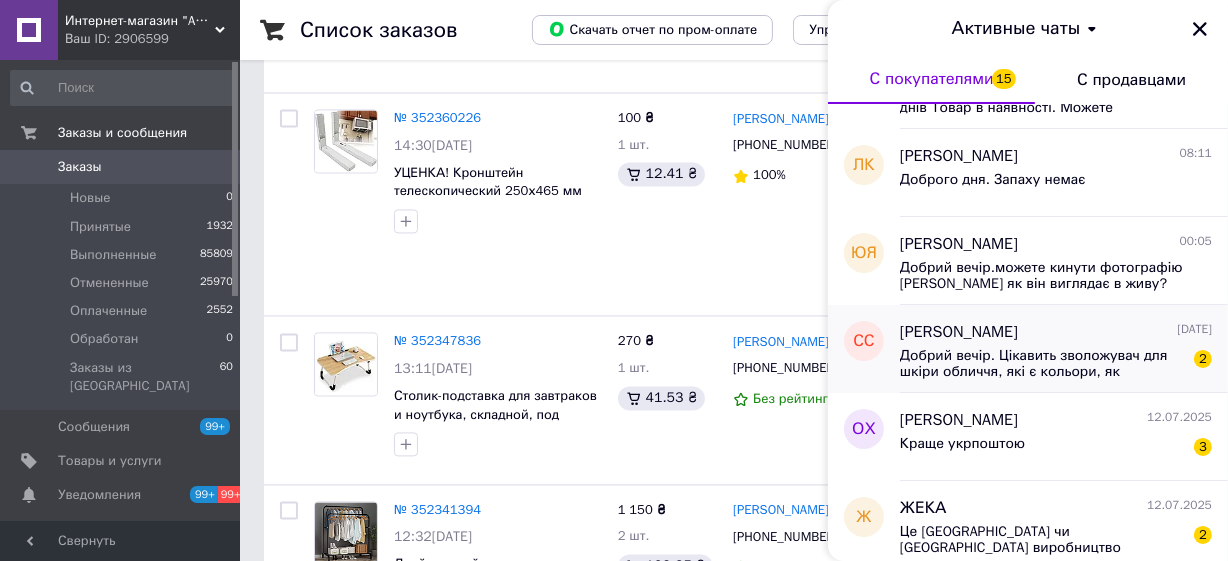 click on "Добрий вечір.  Цікавить зволожувач для шкіри обличчя, які є кольори,  як упаковано на подарунок підійде?" at bounding box center [1042, 364] 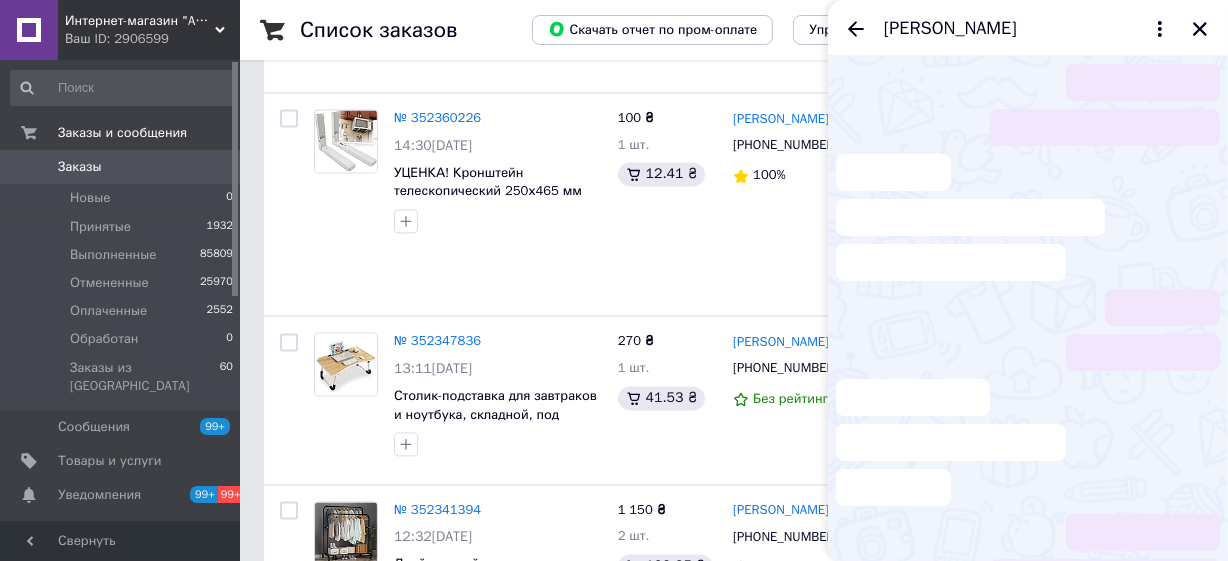scroll, scrollTop: 15, scrollLeft: 0, axis: vertical 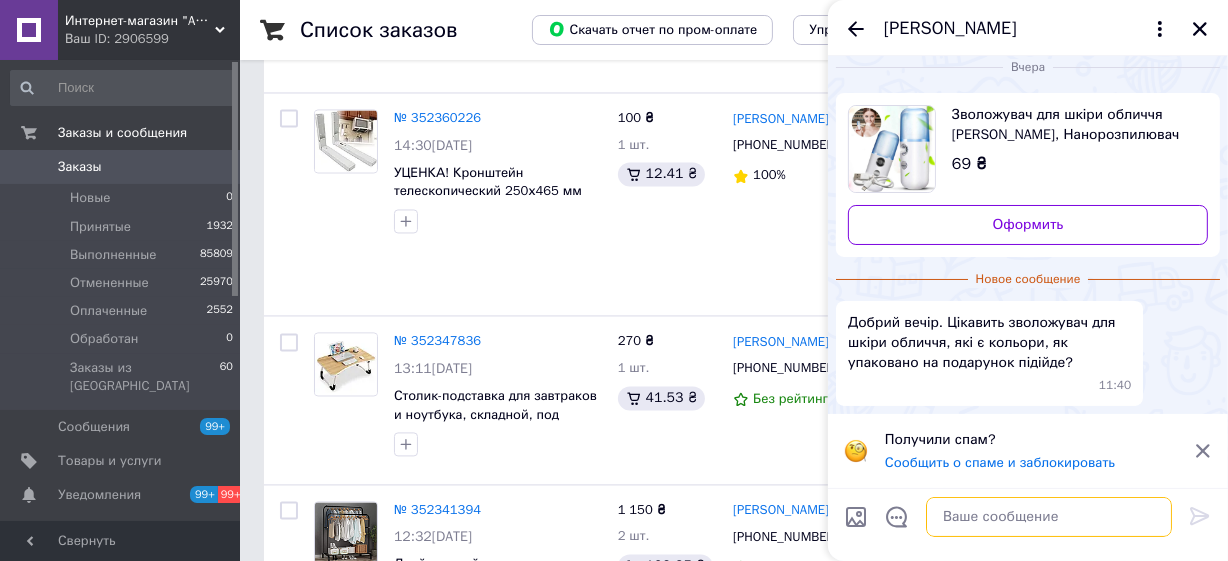 click at bounding box center (1049, 517) 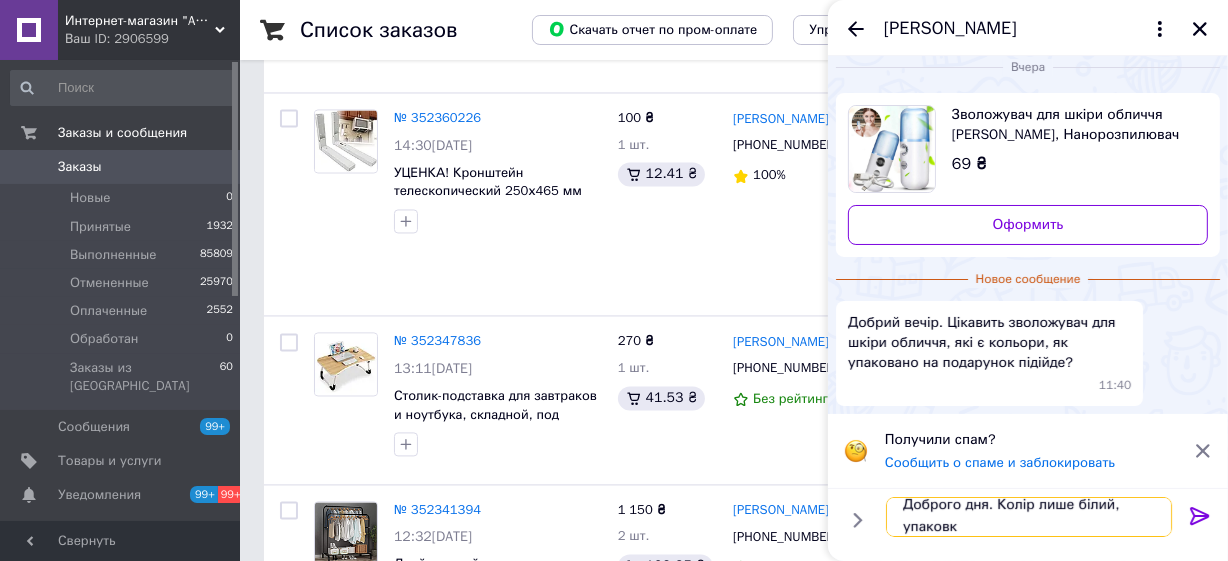 scroll, scrollTop: 1, scrollLeft: 0, axis: vertical 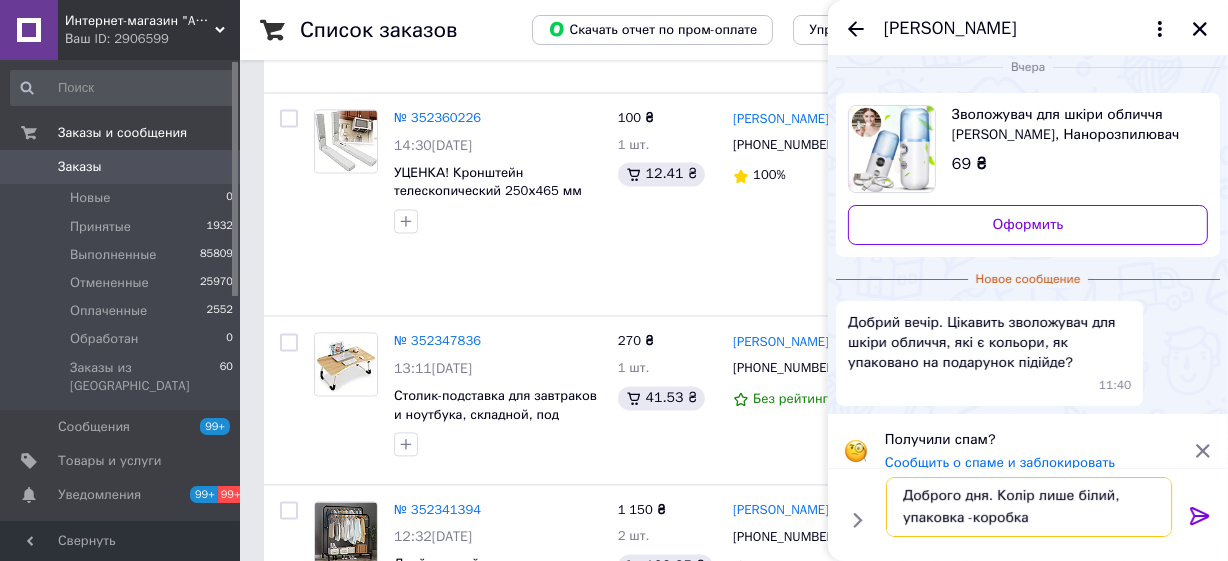 type on "Доброго дня. Колір лише білий, упаковка -коробка" 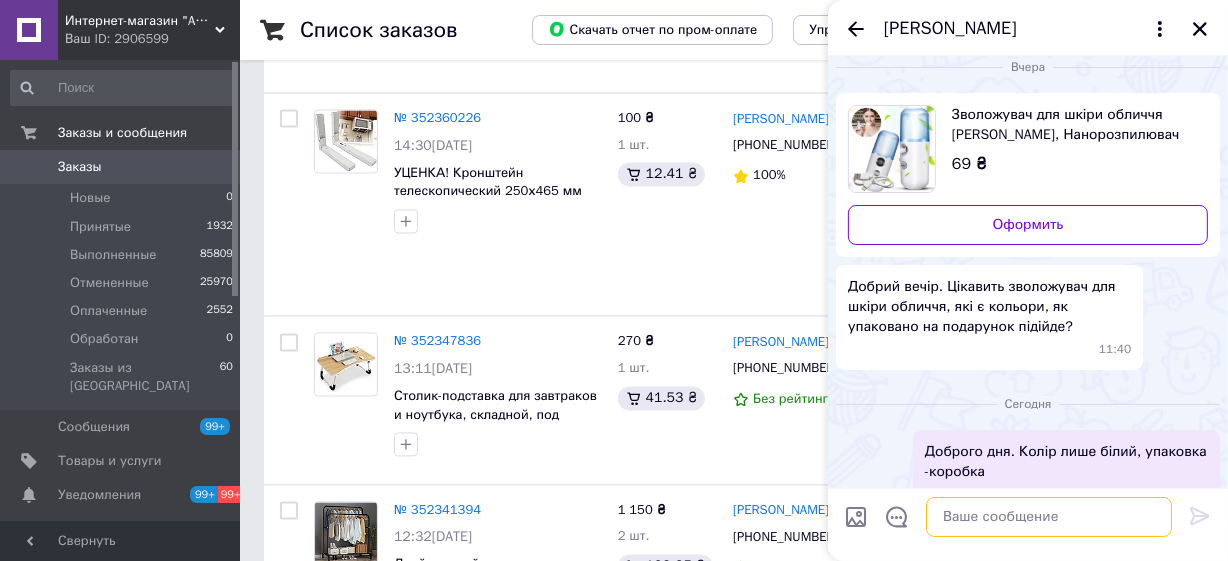 scroll, scrollTop: 0, scrollLeft: 0, axis: both 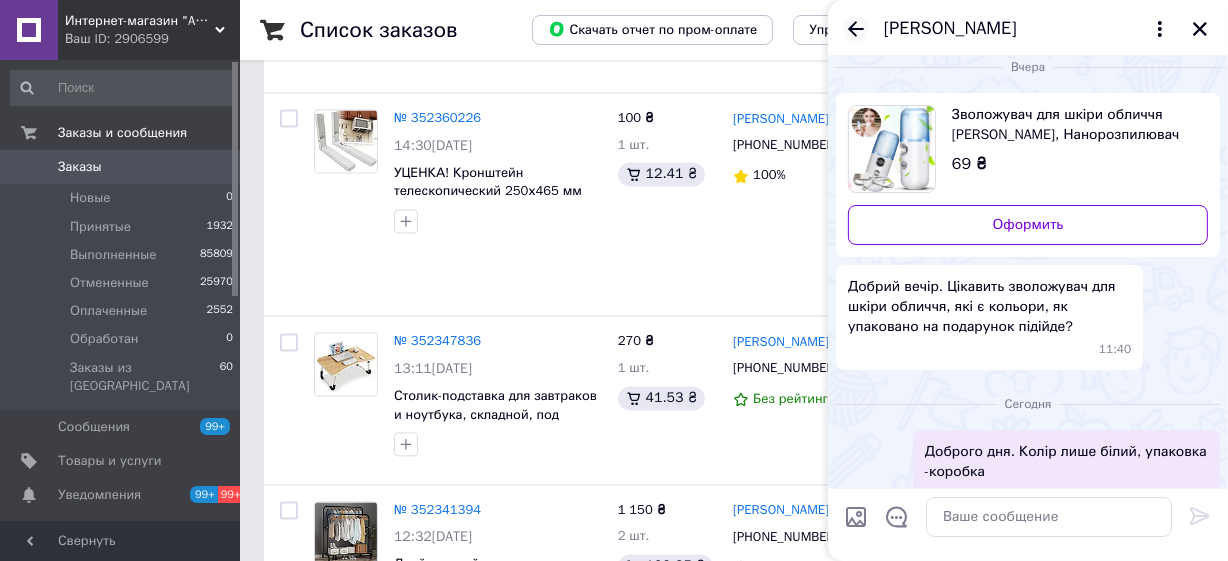 click 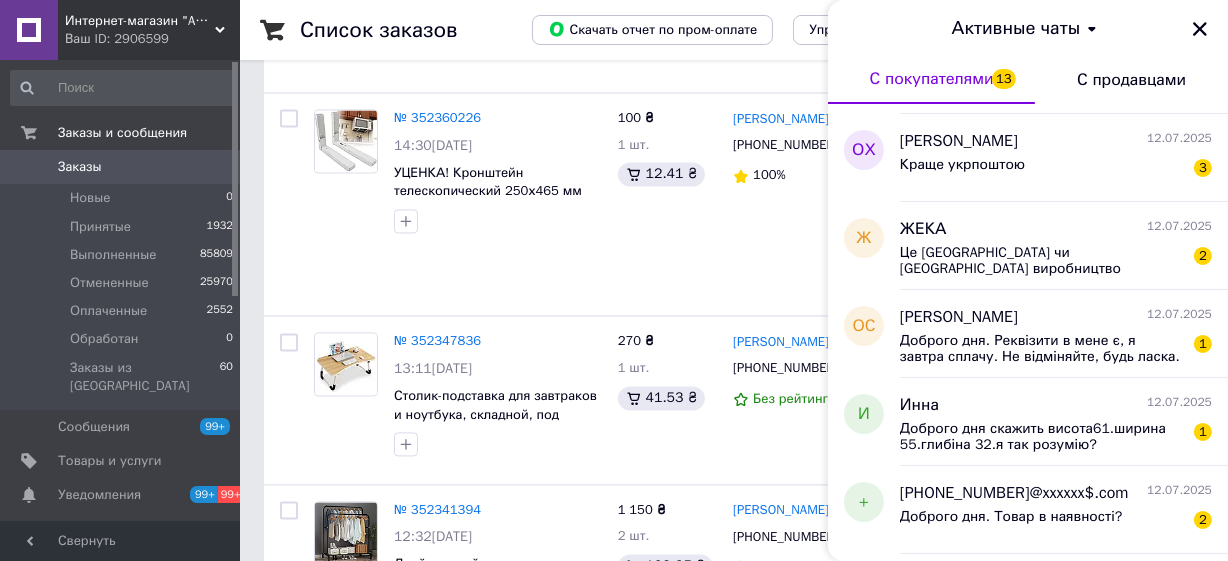 scroll, scrollTop: 454, scrollLeft: 0, axis: vertical 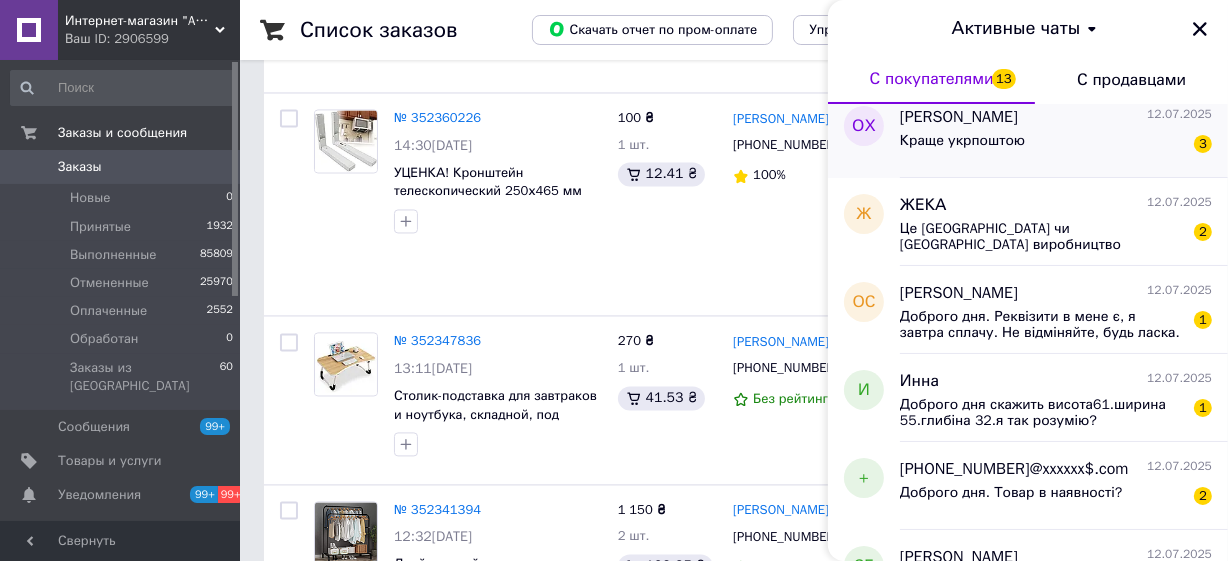click on "Ольга Харченкова" at bounding box center [959, 117] 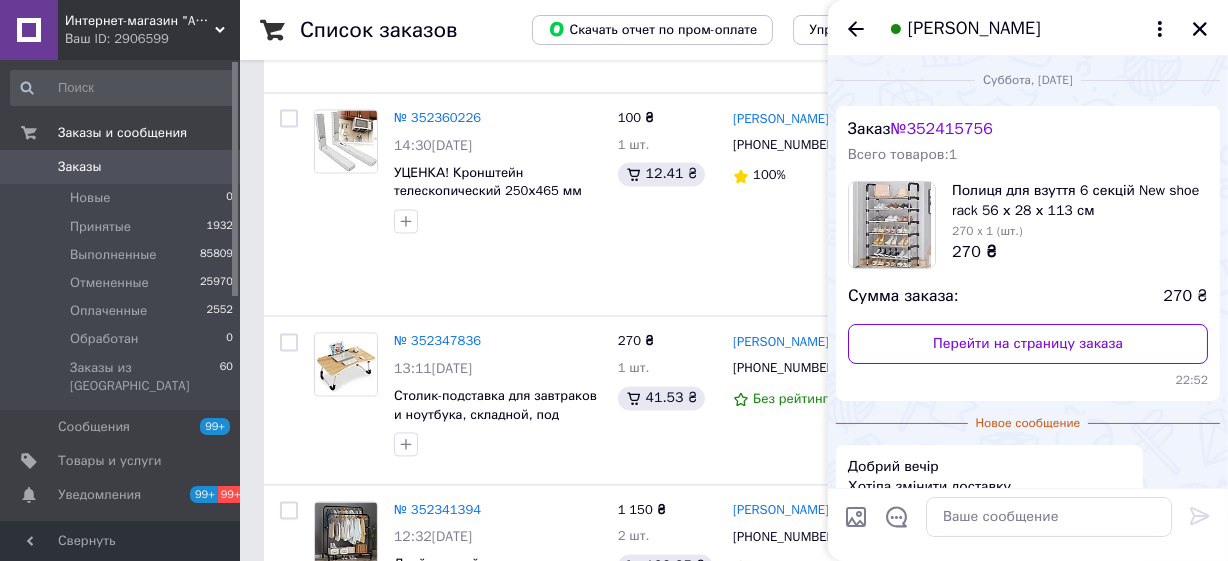 scroll, scrollTop: 0, scrollLeft: 0, axis: both 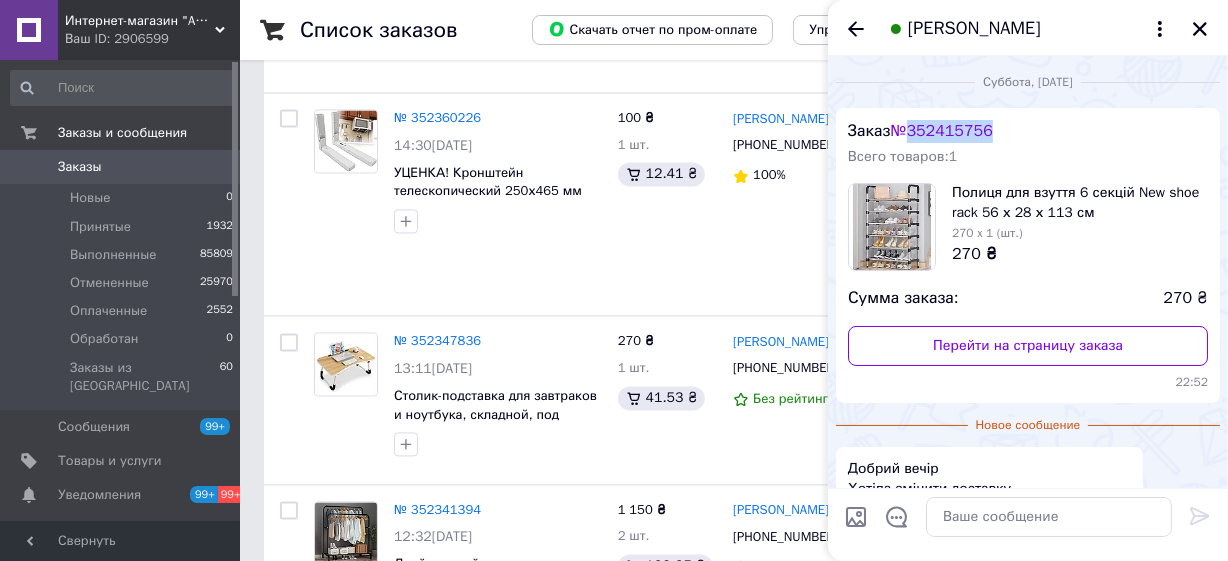 drag, startPoint x: 902, startPoint y: 133, endPoint x: 1024, endPoint y: 126, distance: 122.20065 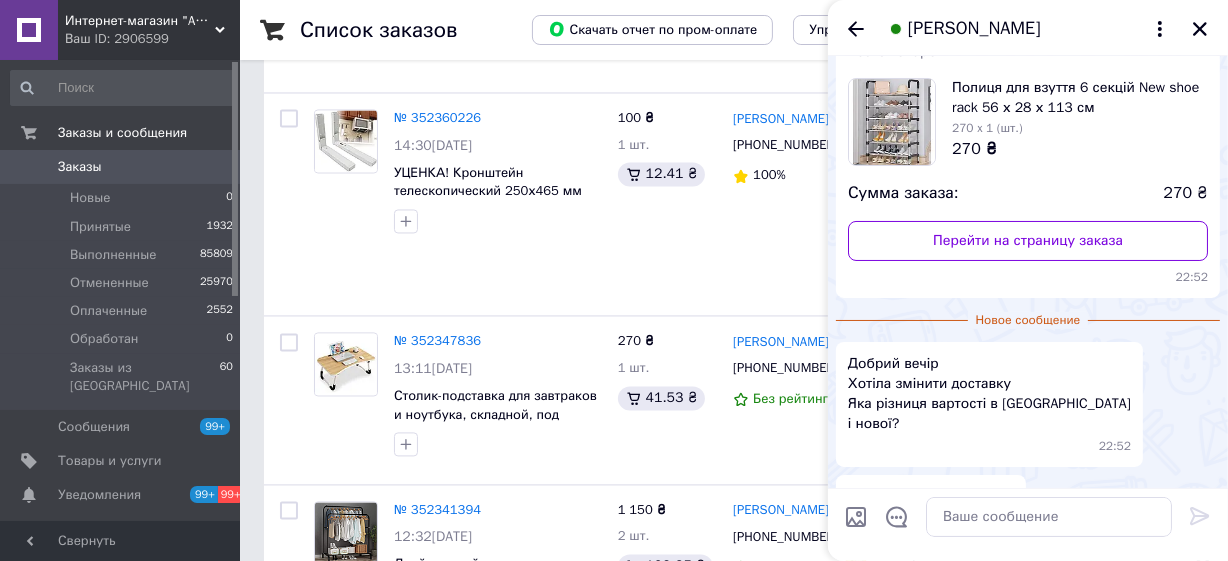 scroll, scrollTop: 199, scrollLeft: 0, axis: vertical 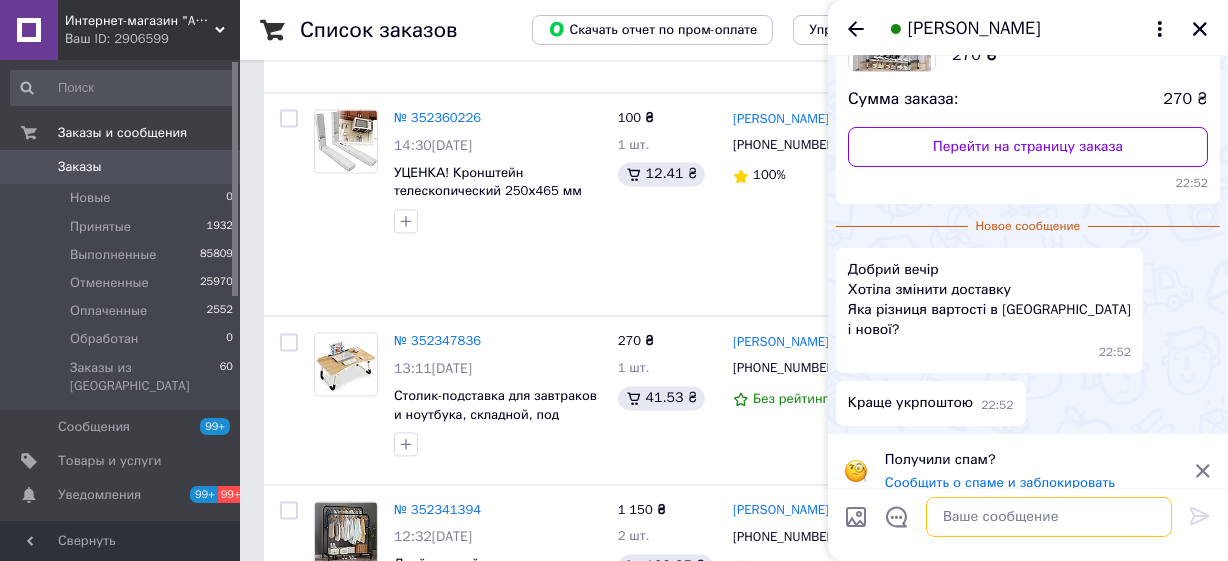 click at bounding box center [1049, 517] 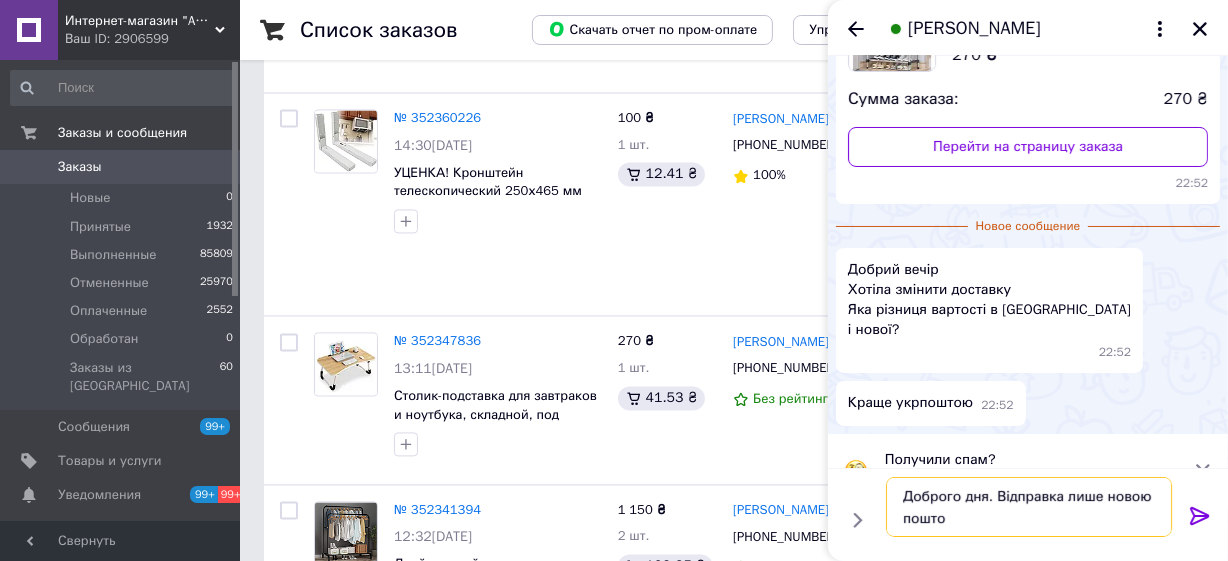 type on "Доброго дня. Відправка лише новою поштою" 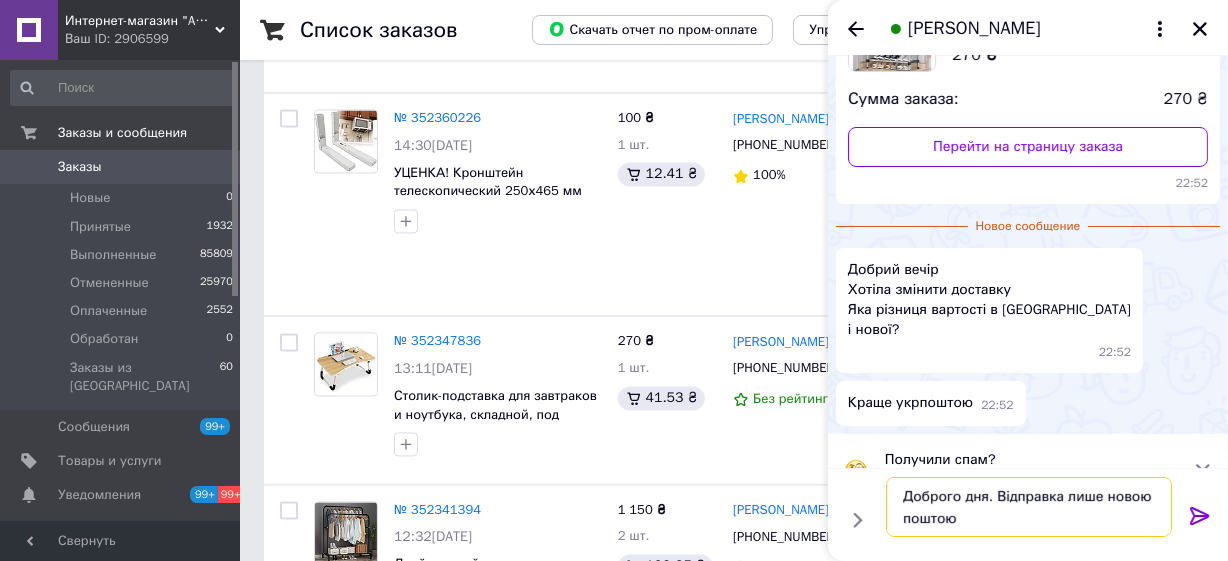 type 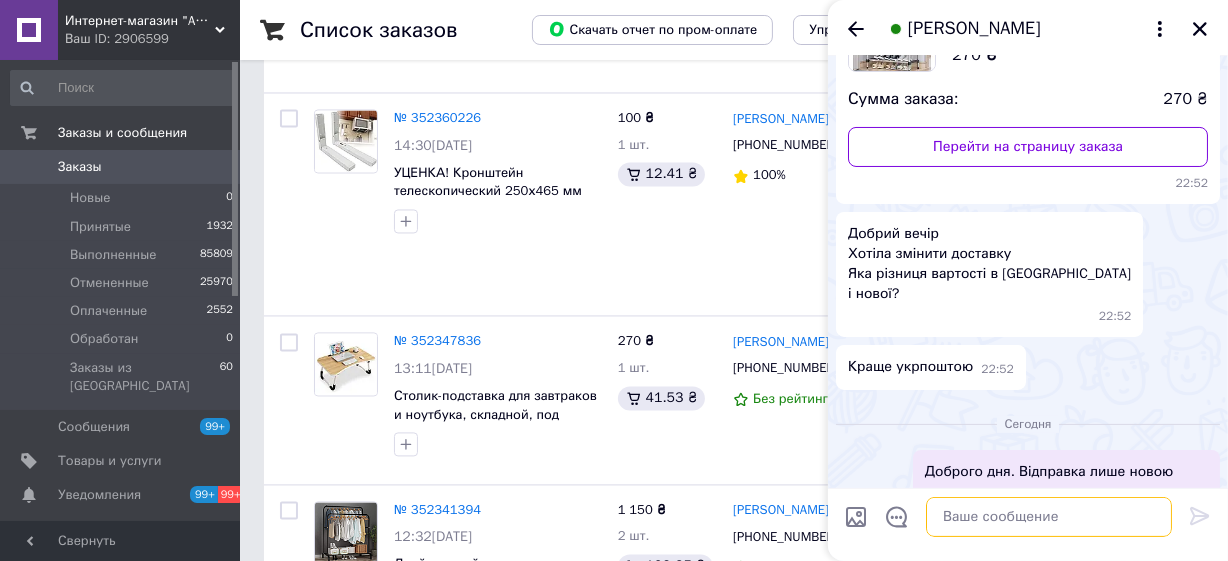 scroll, scrollTop: 234, scrollLeft: 0, axis: vertical 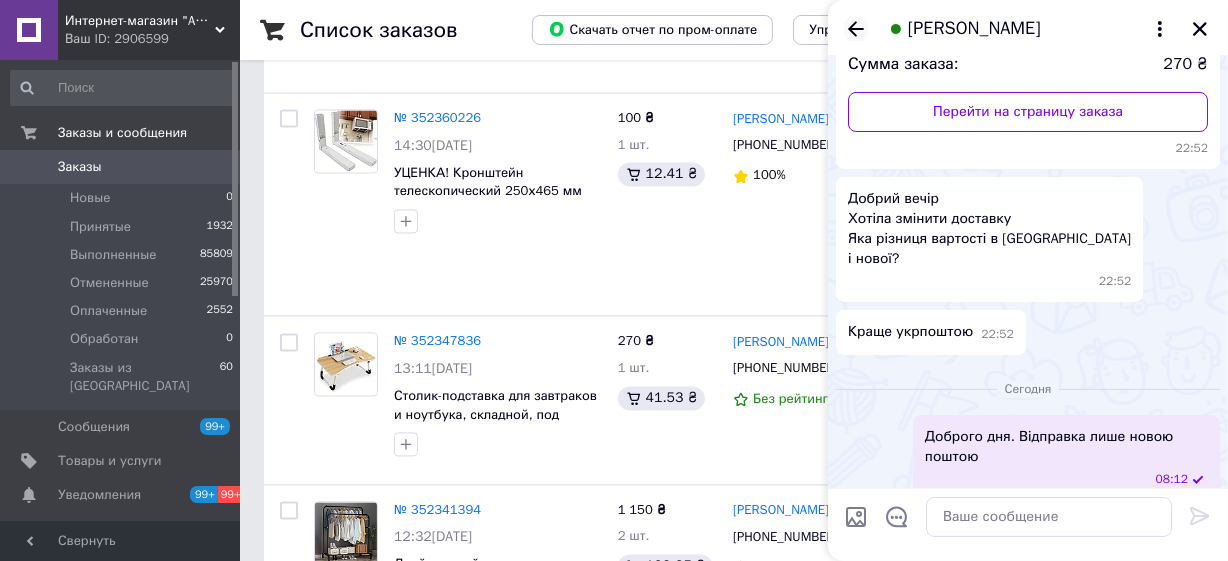 click 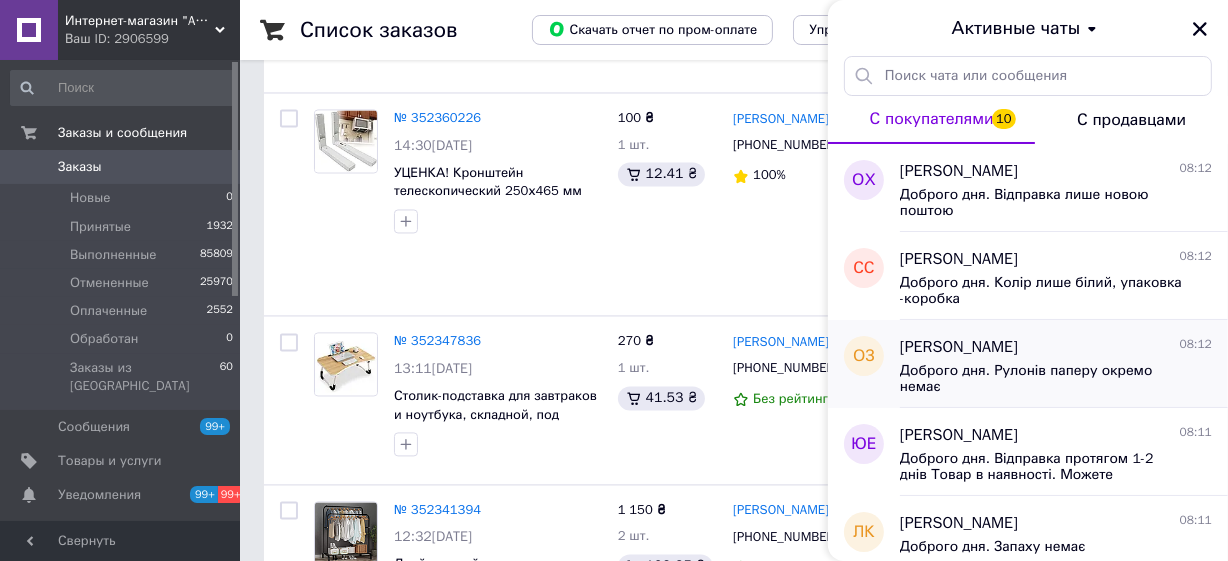 scroll, scrollTop: 302, scrollLeft: 0, axis: vertical 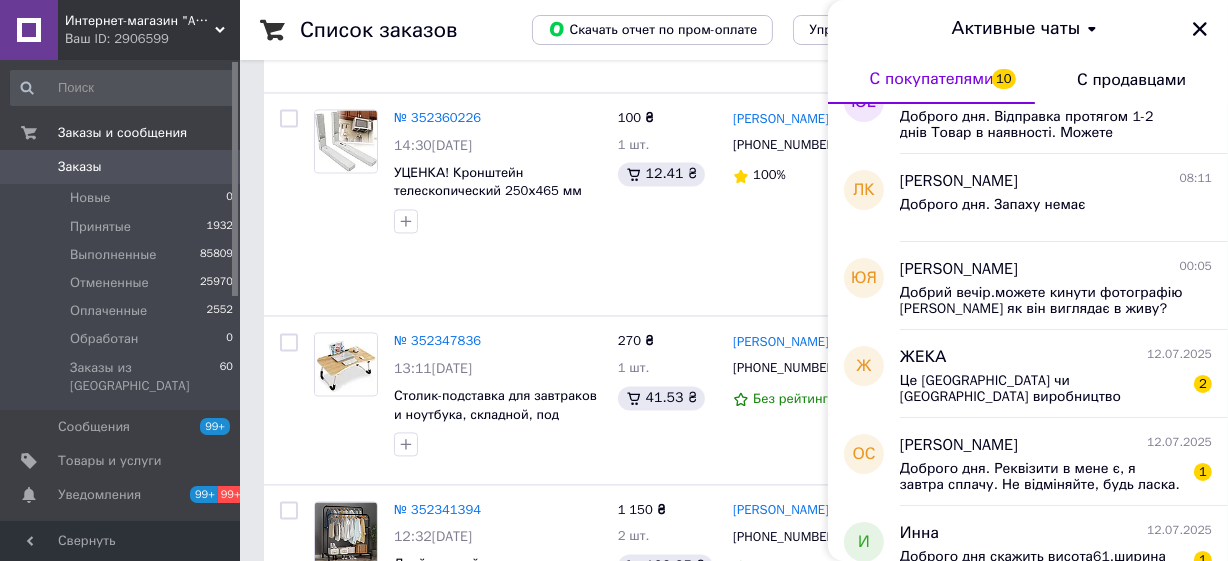 click on "ЖЕКА 12.07.2025 Це Україна чи Китай виробництво 2" at bounding box center [1064, 374] 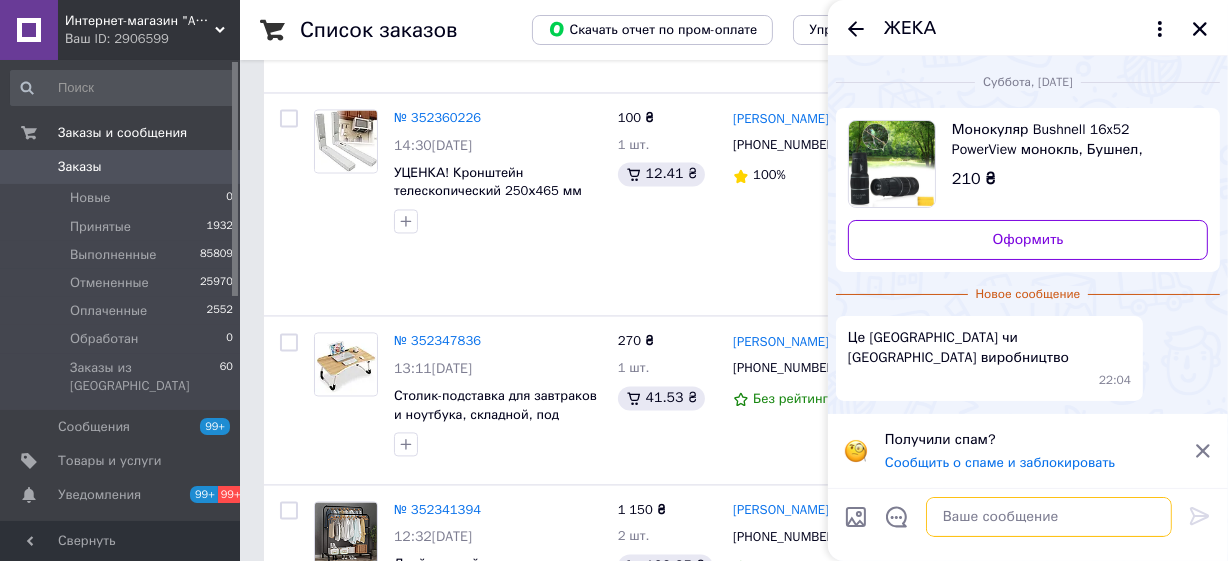 click at bounding box center (1049, 517) 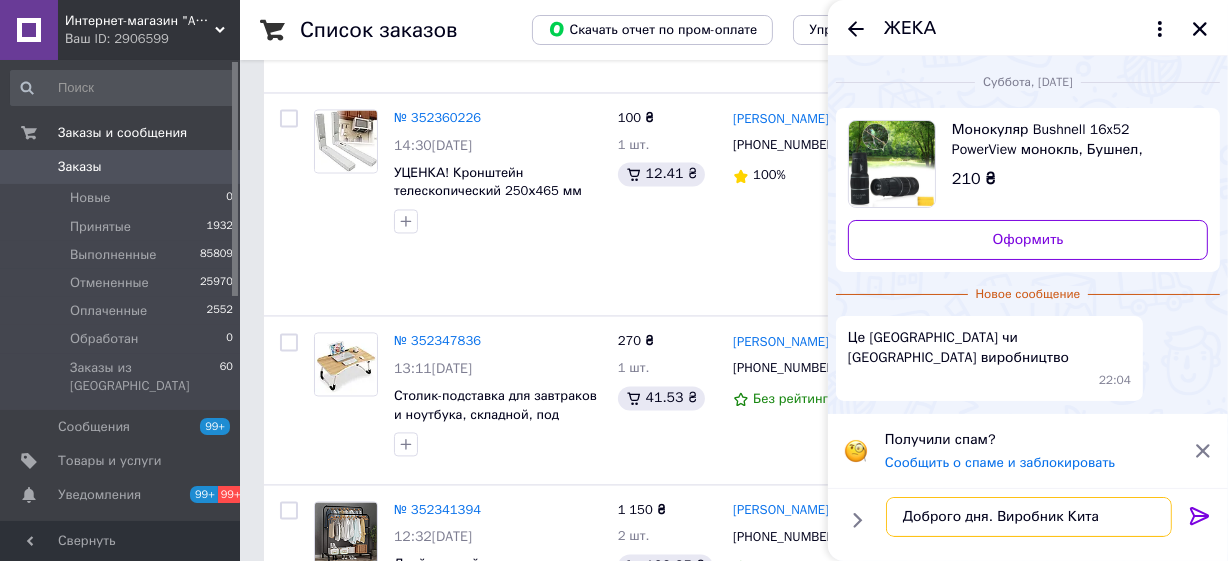 type on "Доброго дня. Виробник Китай" 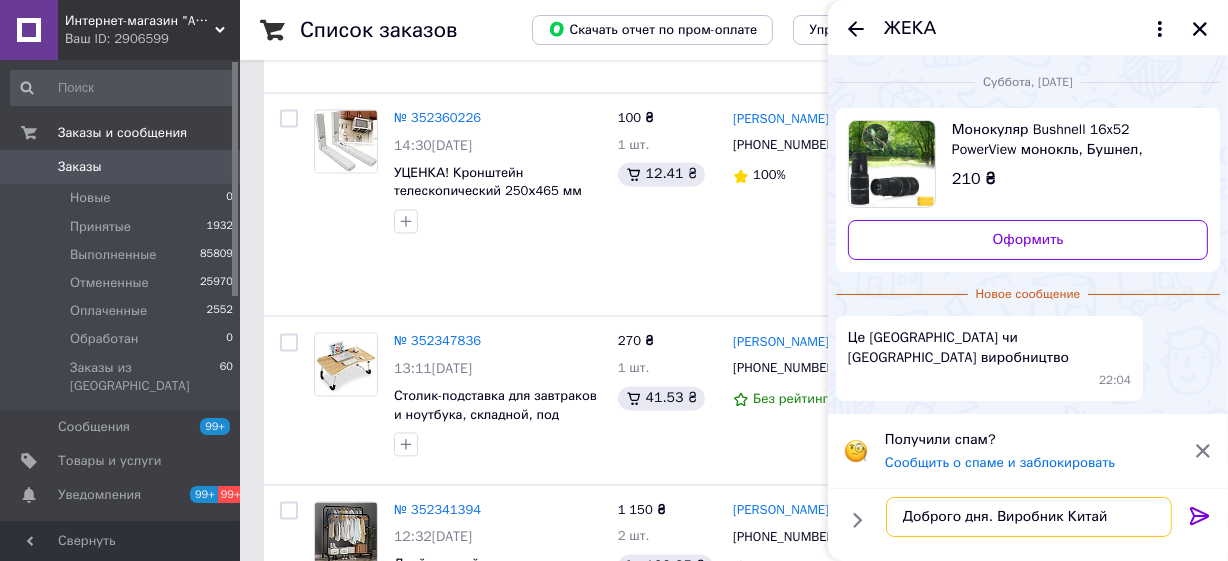type 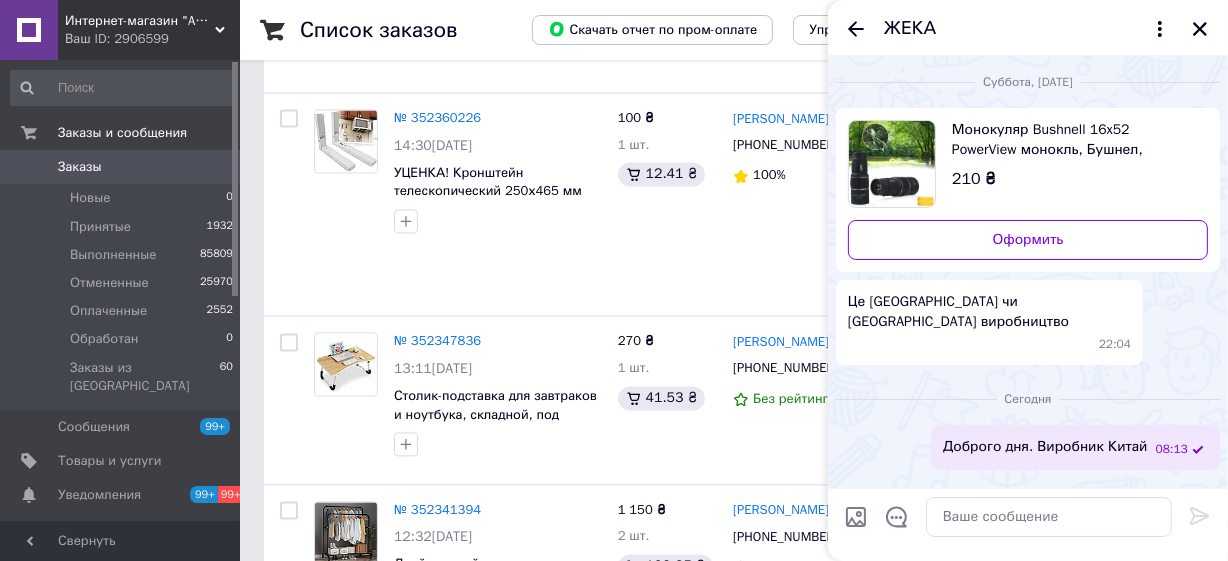 click on "ЖЕКА" at bounding box center (1028, 28) 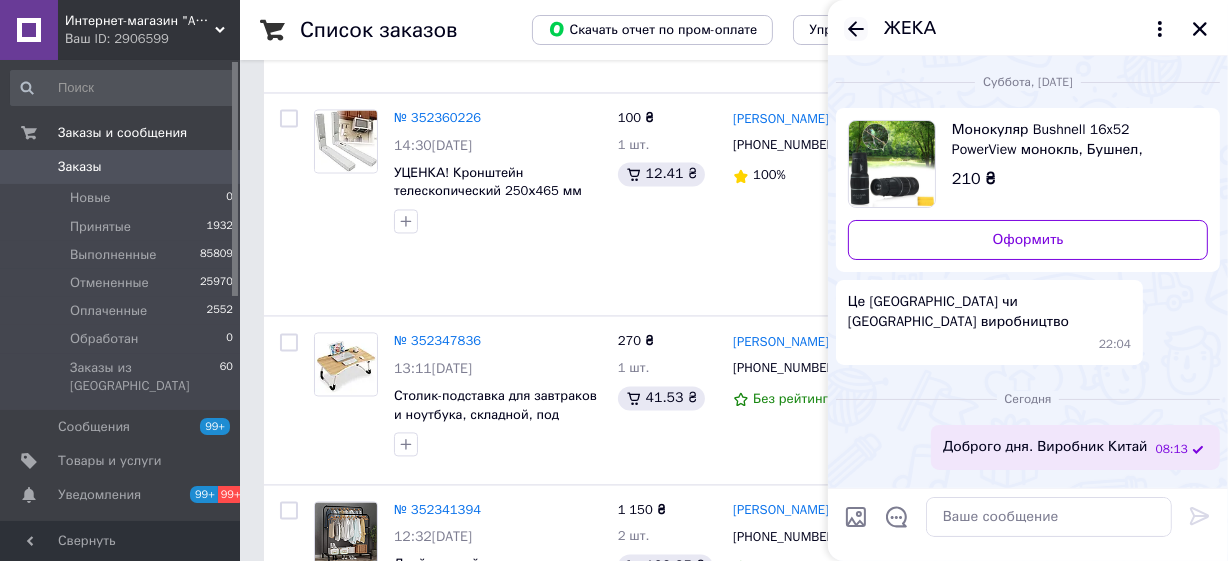 click 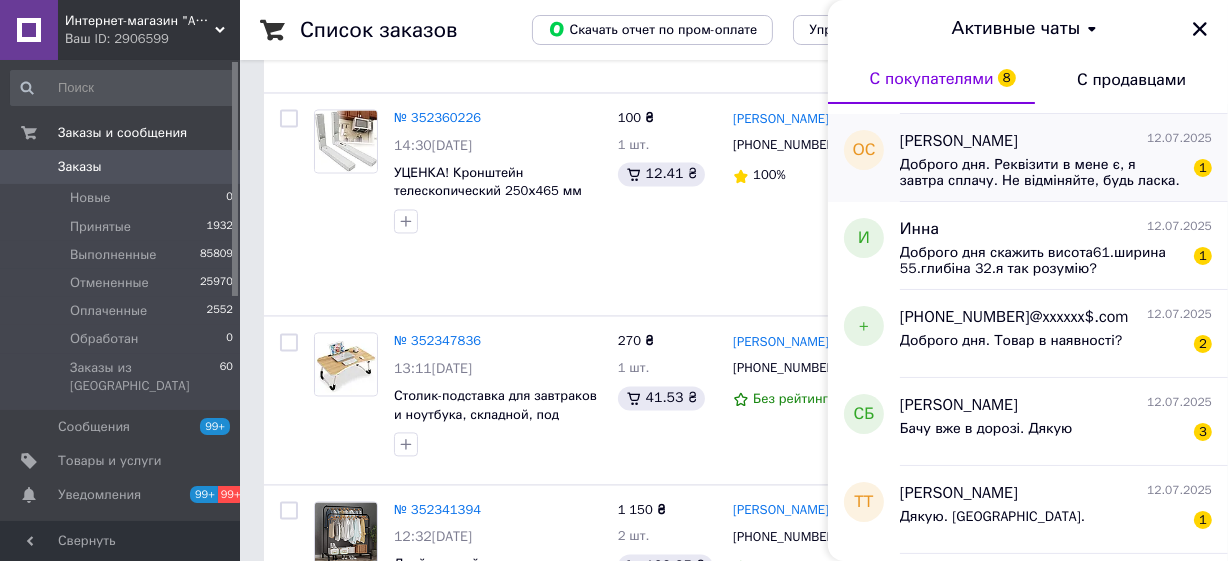 scroll, scrollTop: 909, scrollLeft: 0, axis: vertical 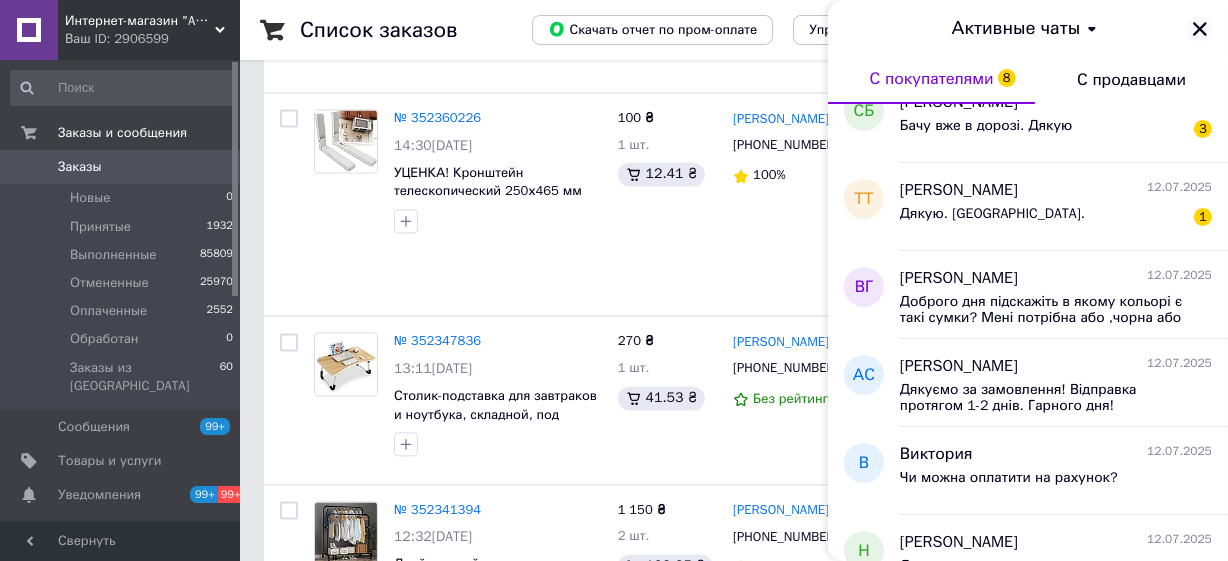 click 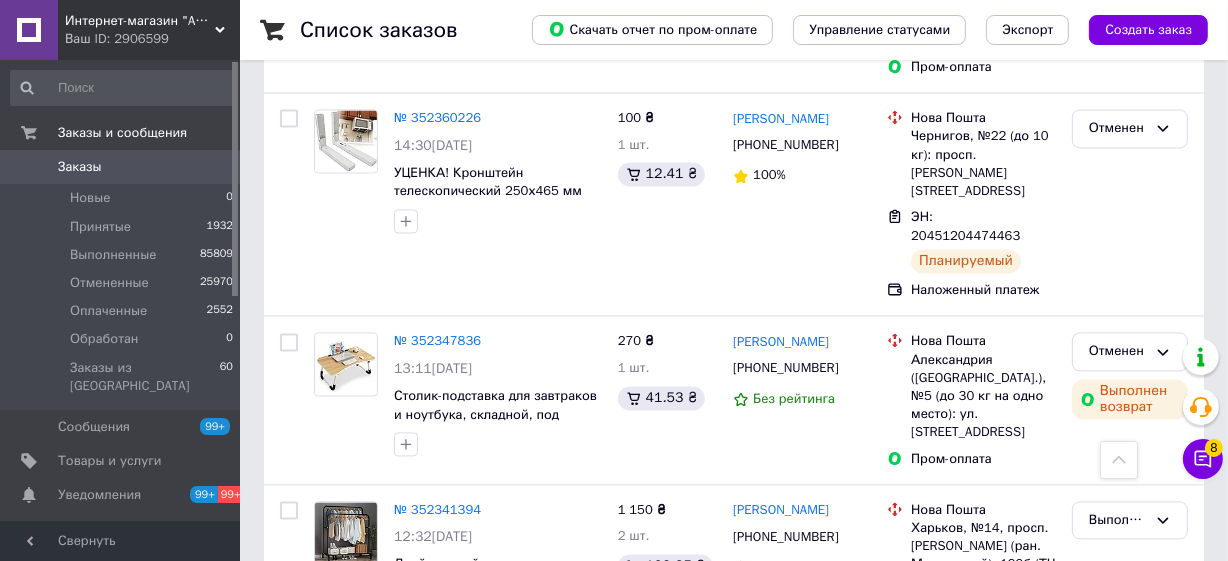 click on "Интернет-магазин "AVEON" - товары для всей семьи! Самые низкие цены!" at bounding box center [140, 21] 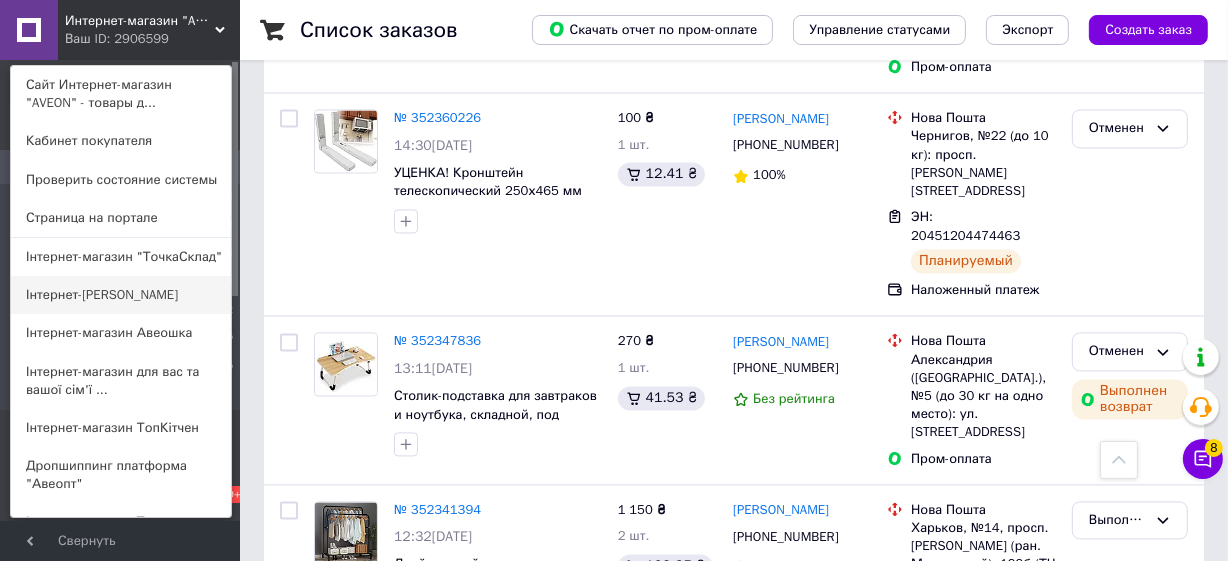 click on "Інтернет-[PERSON_NAME]" at bounding box center [121, 295] 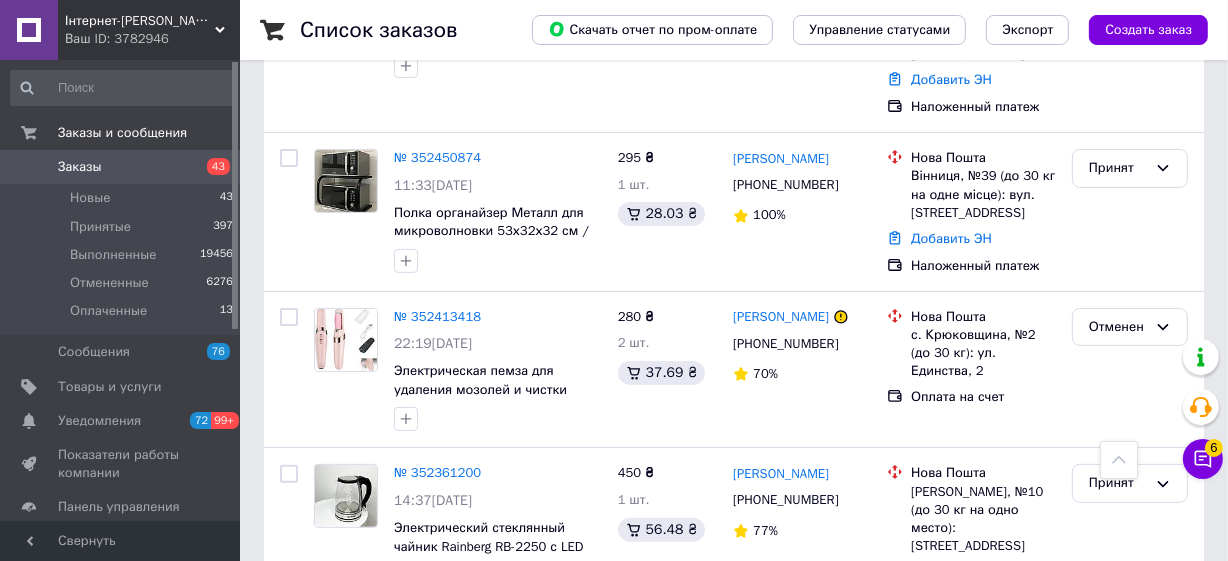 scroll, scrollTop: 606, scrollLeft: 0, axis: vertical 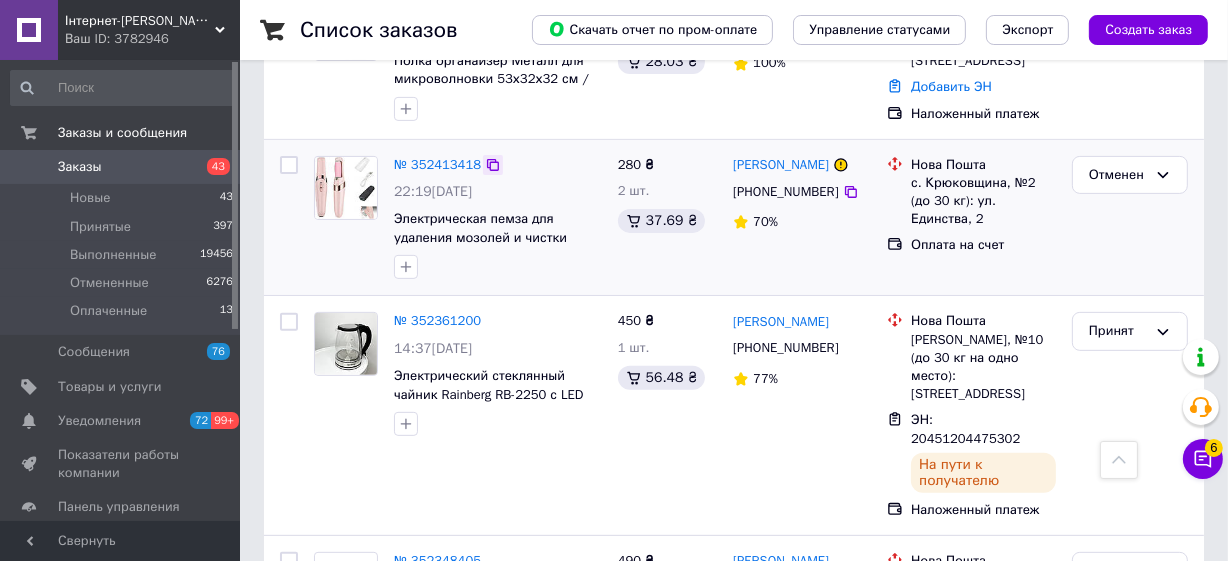 click 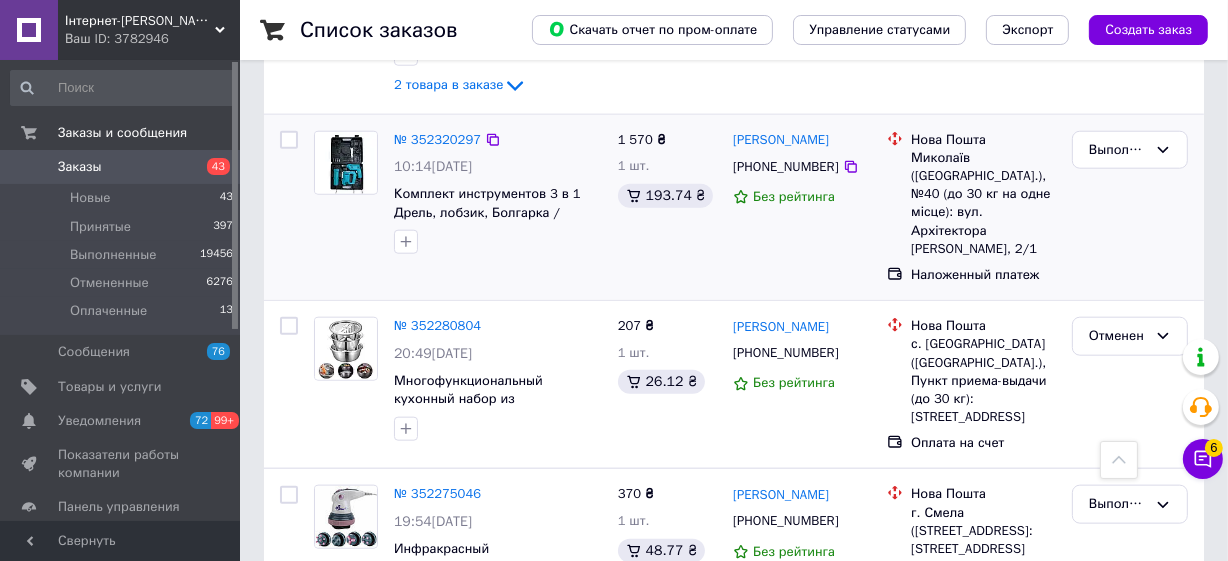 scroll, scrollTop: 1666, scrollLeft: 0, axis: vertical 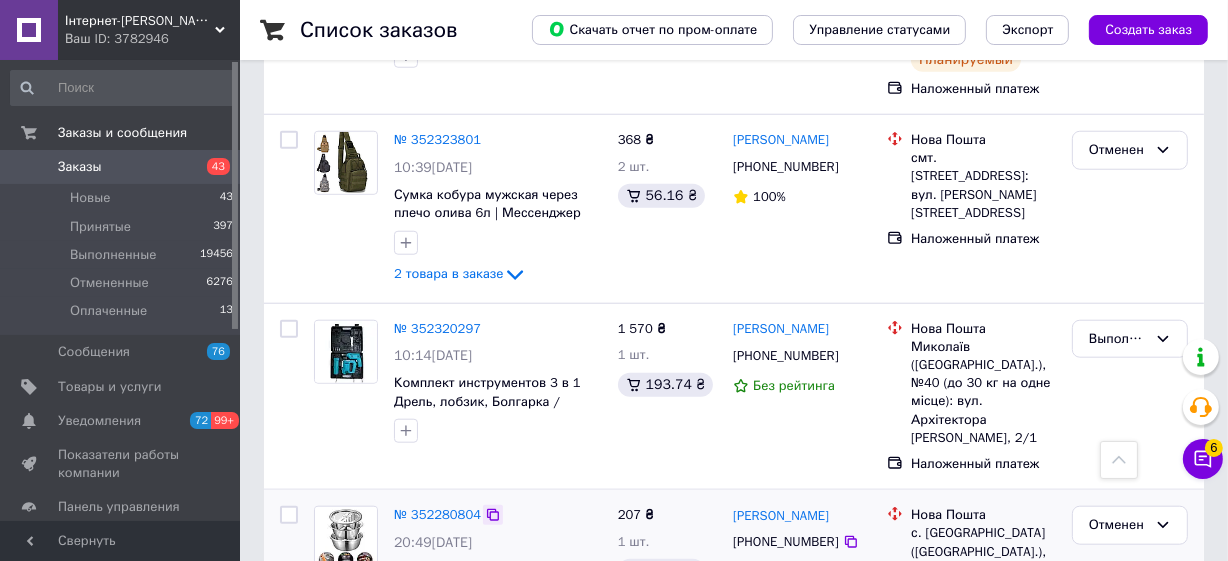 click 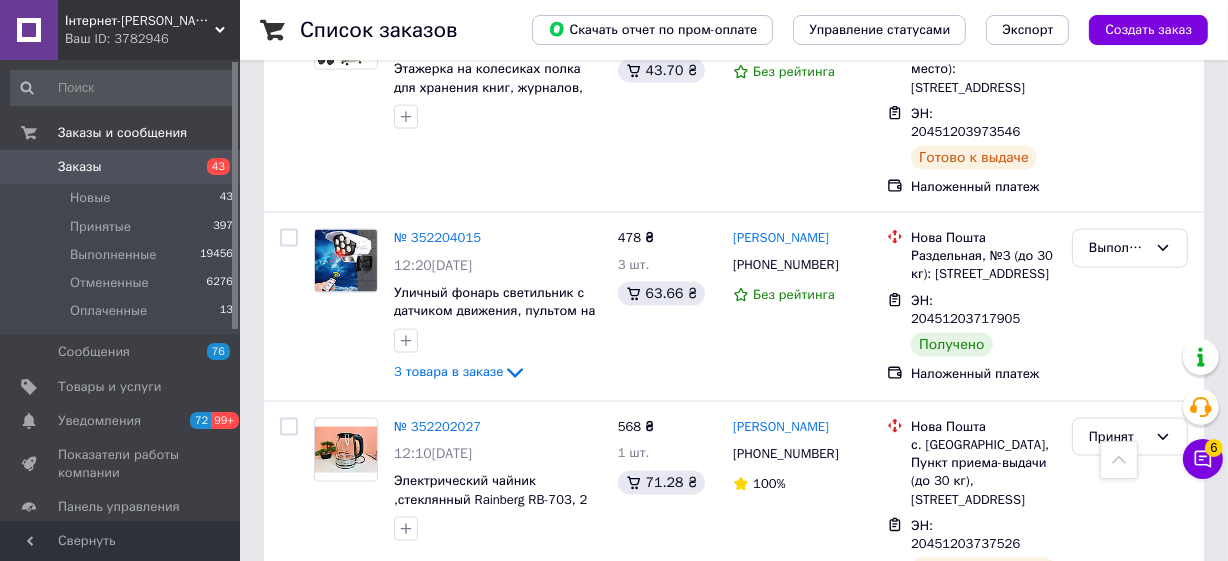 scroll, scrollTop: 2727, scrollLeft: 0, axis: vertical 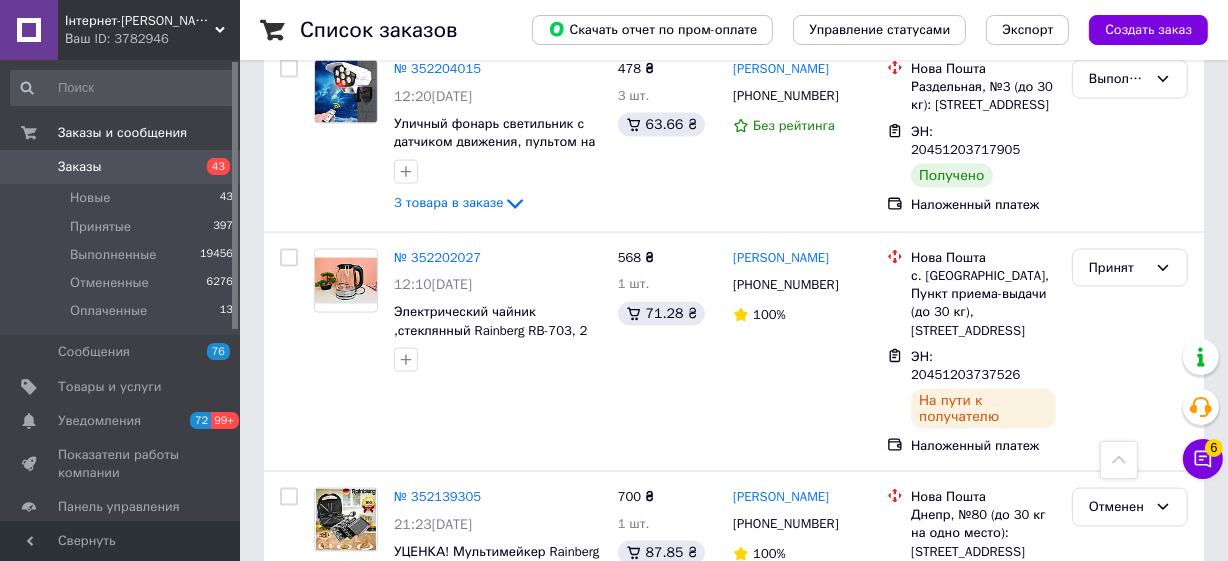 click on "Інтернет-[PERSON_NAME]" at bounding box center (140, 21) 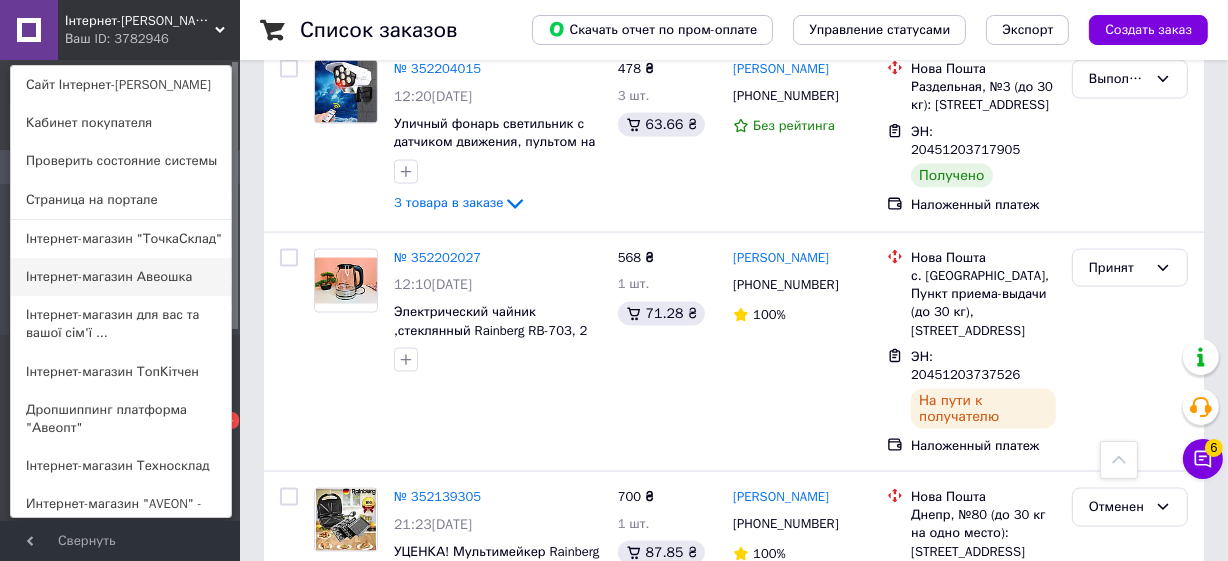 click on "Інтернет-магазин Авеошка" at bounding box center [121, 277] 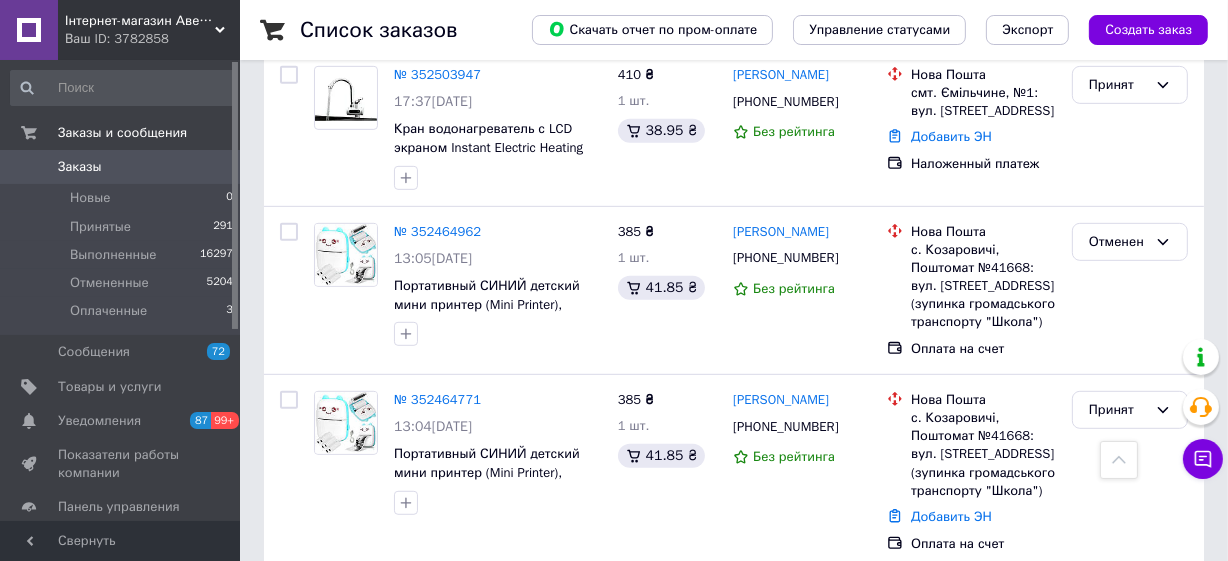 scroll, scrollTop: 909, scrollLeft: 0, axis: vertical 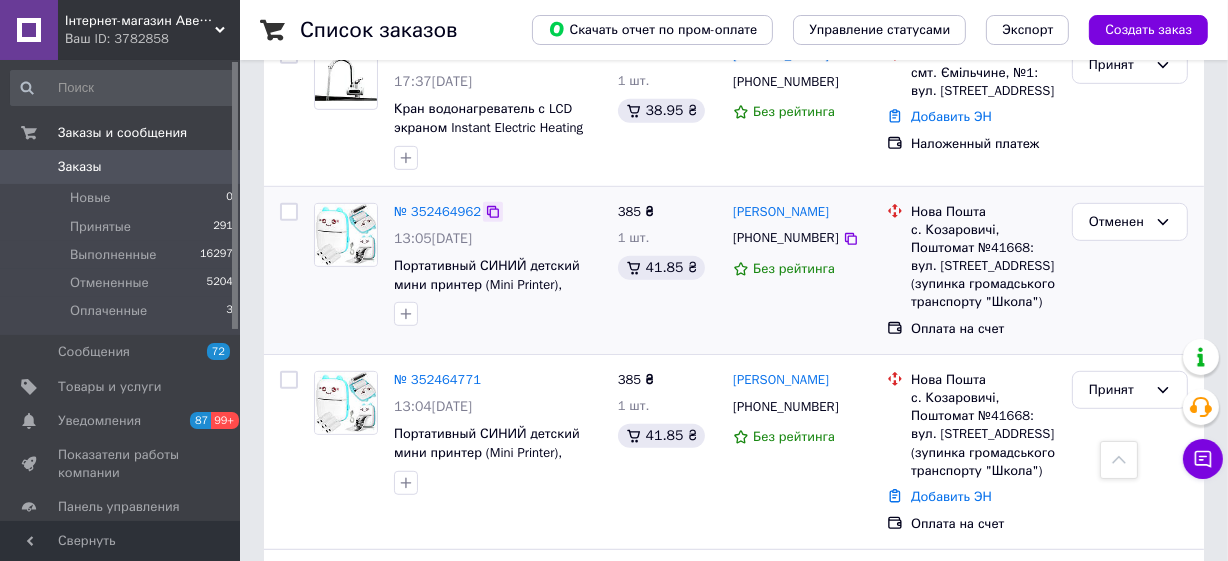 click 